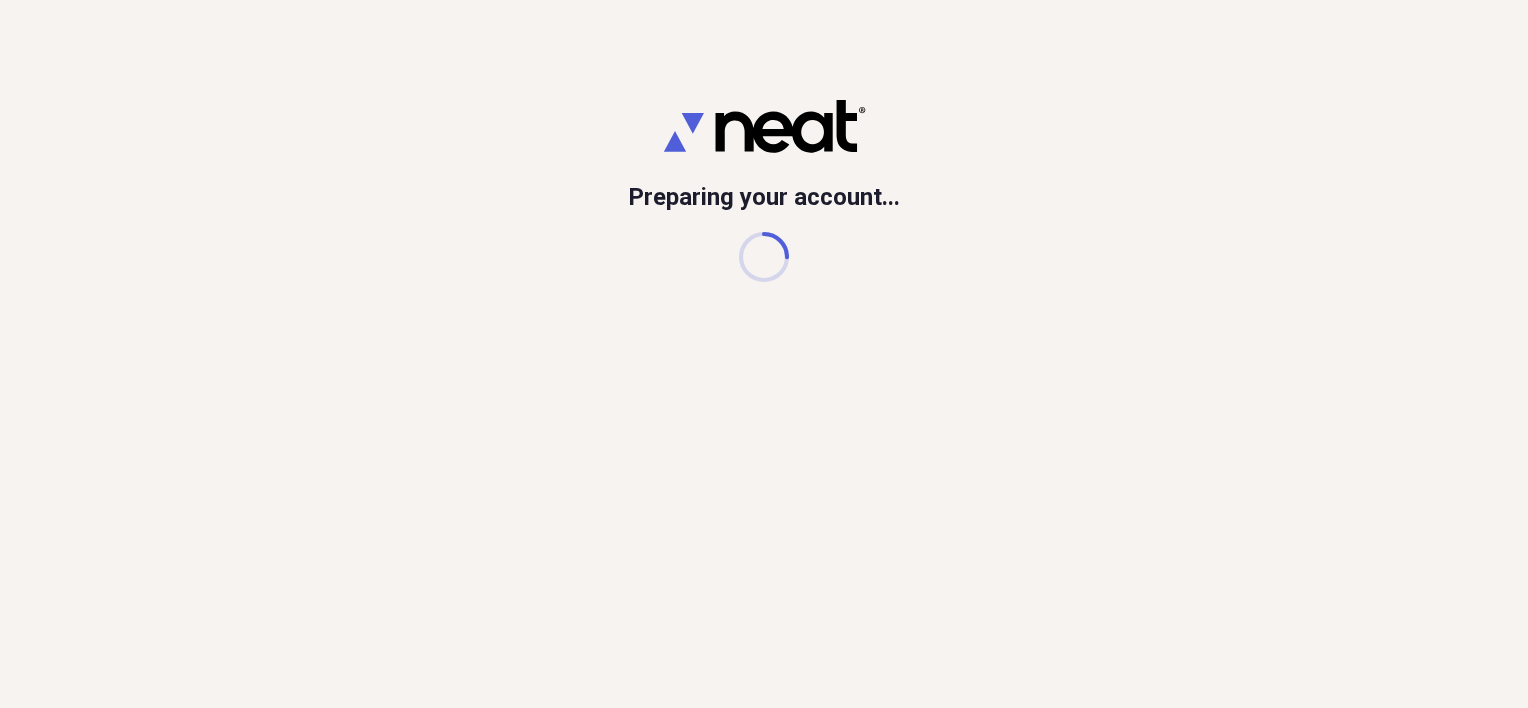 scroll, scrollTop: 0, scrollLeft: 0, axis: both 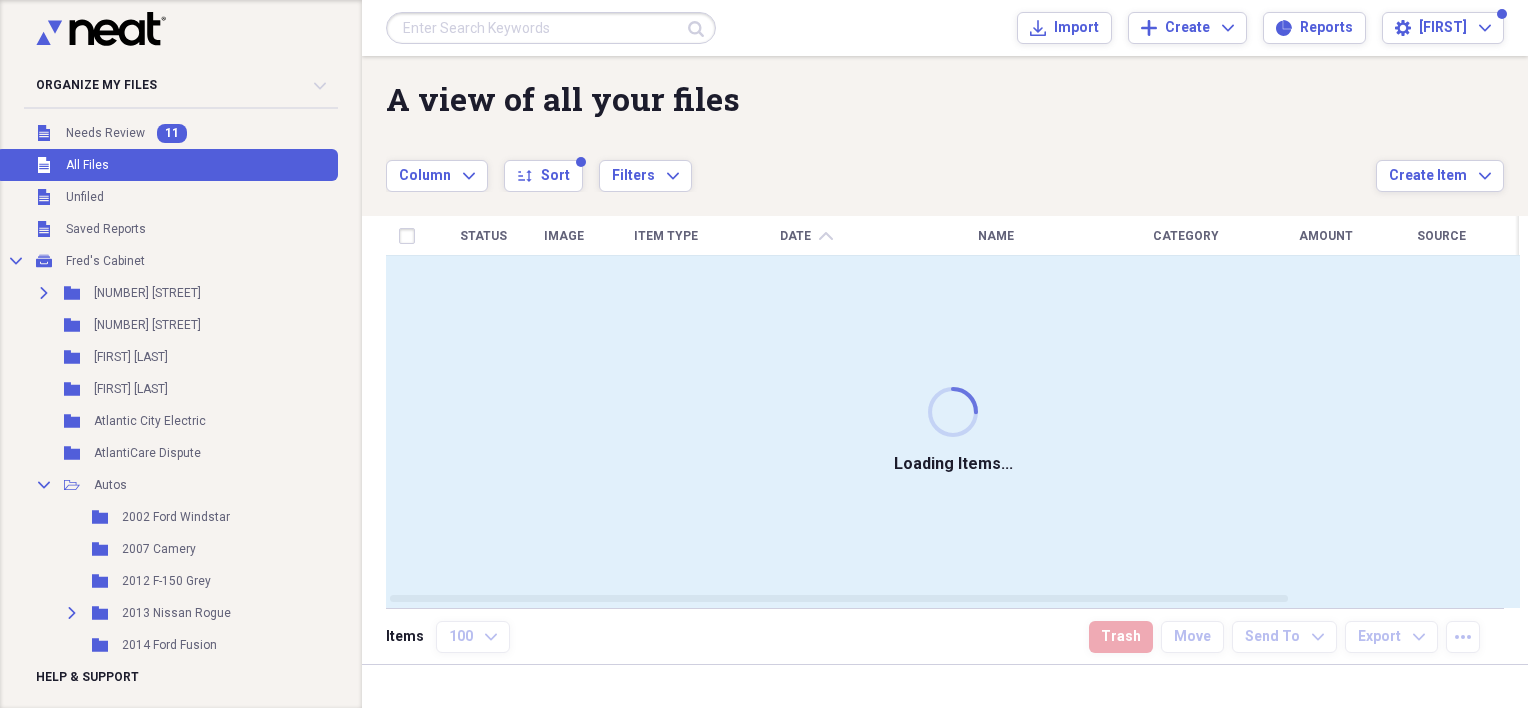 click at bounding box center (551, 28) 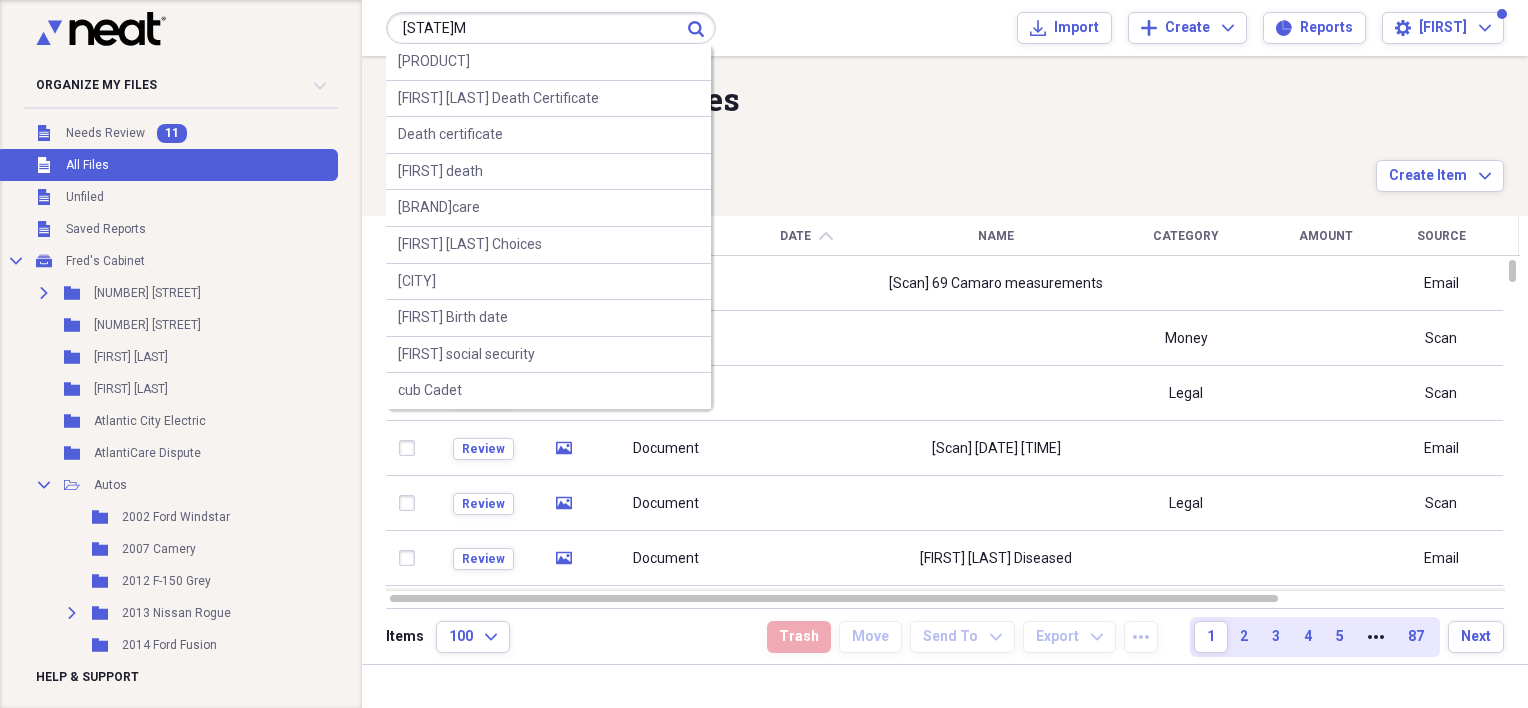 type on "[STATE]M" 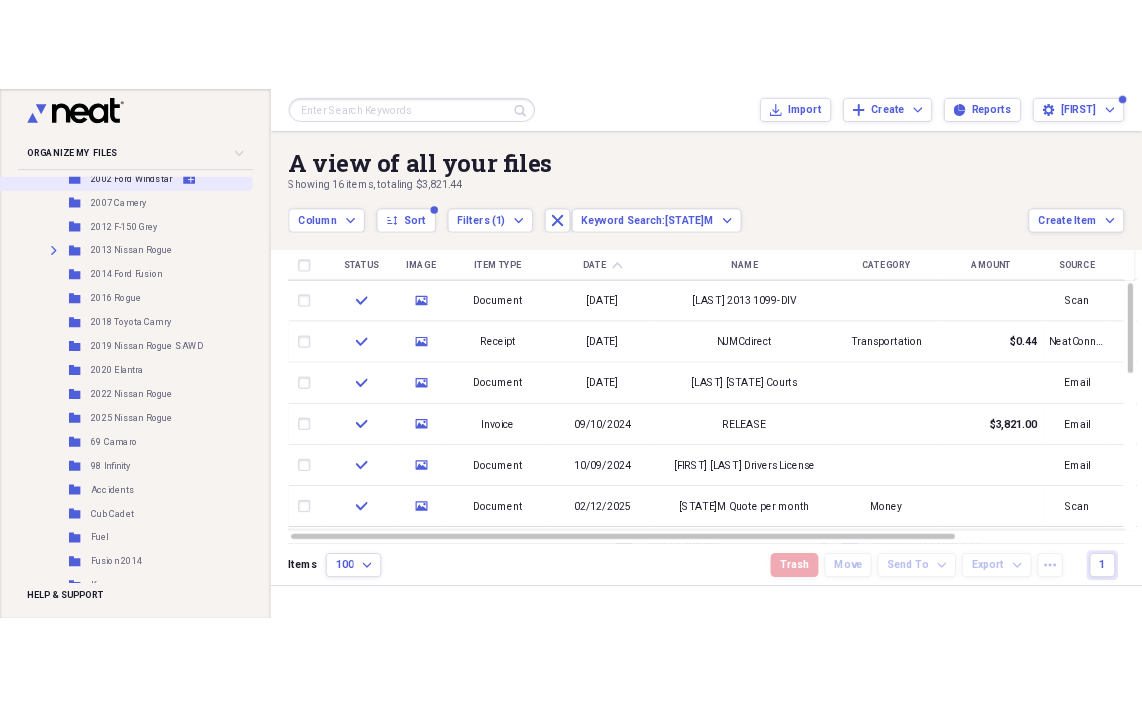scroll, scrollTop: 400, scrollLeft: 0, axis: vertical 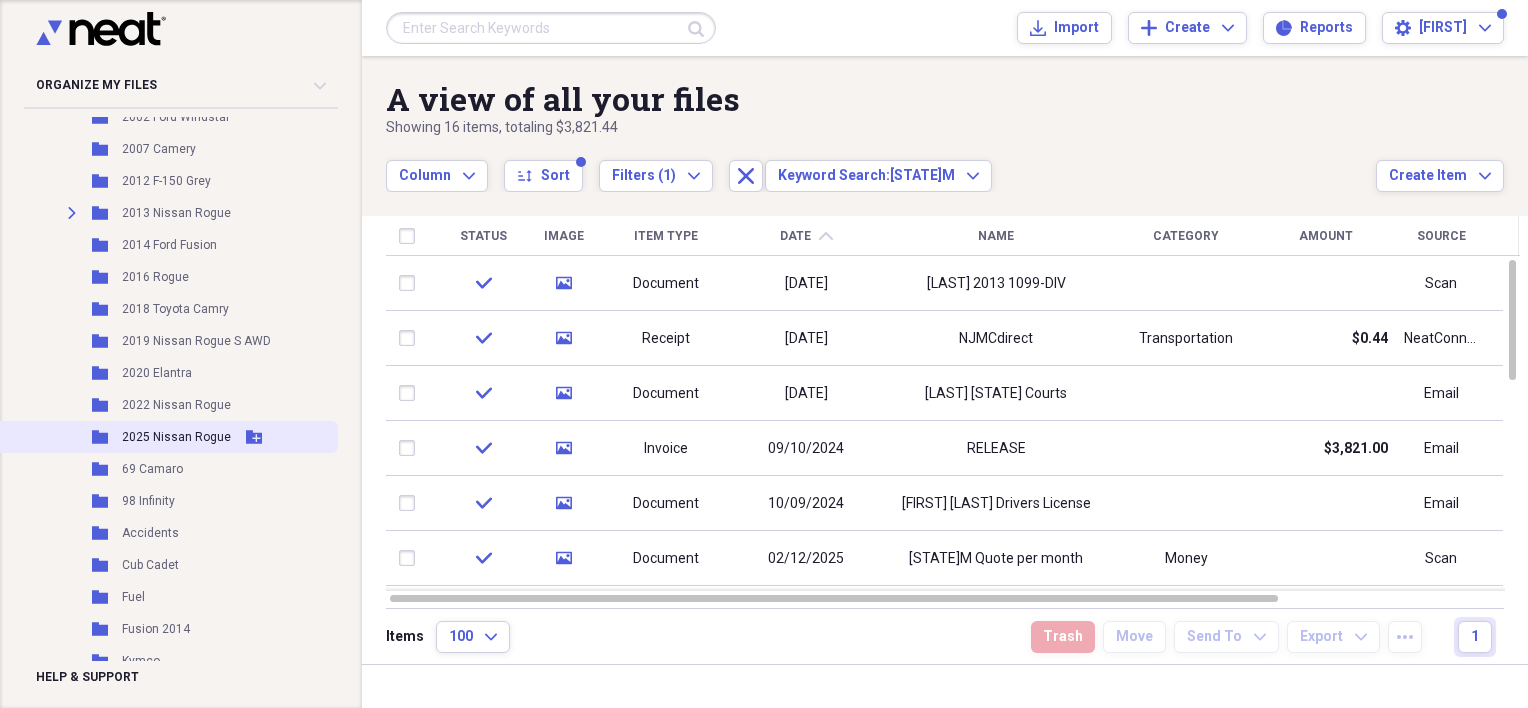 click on "2025 Nissan Rogue" at bounding box center (176, 437) 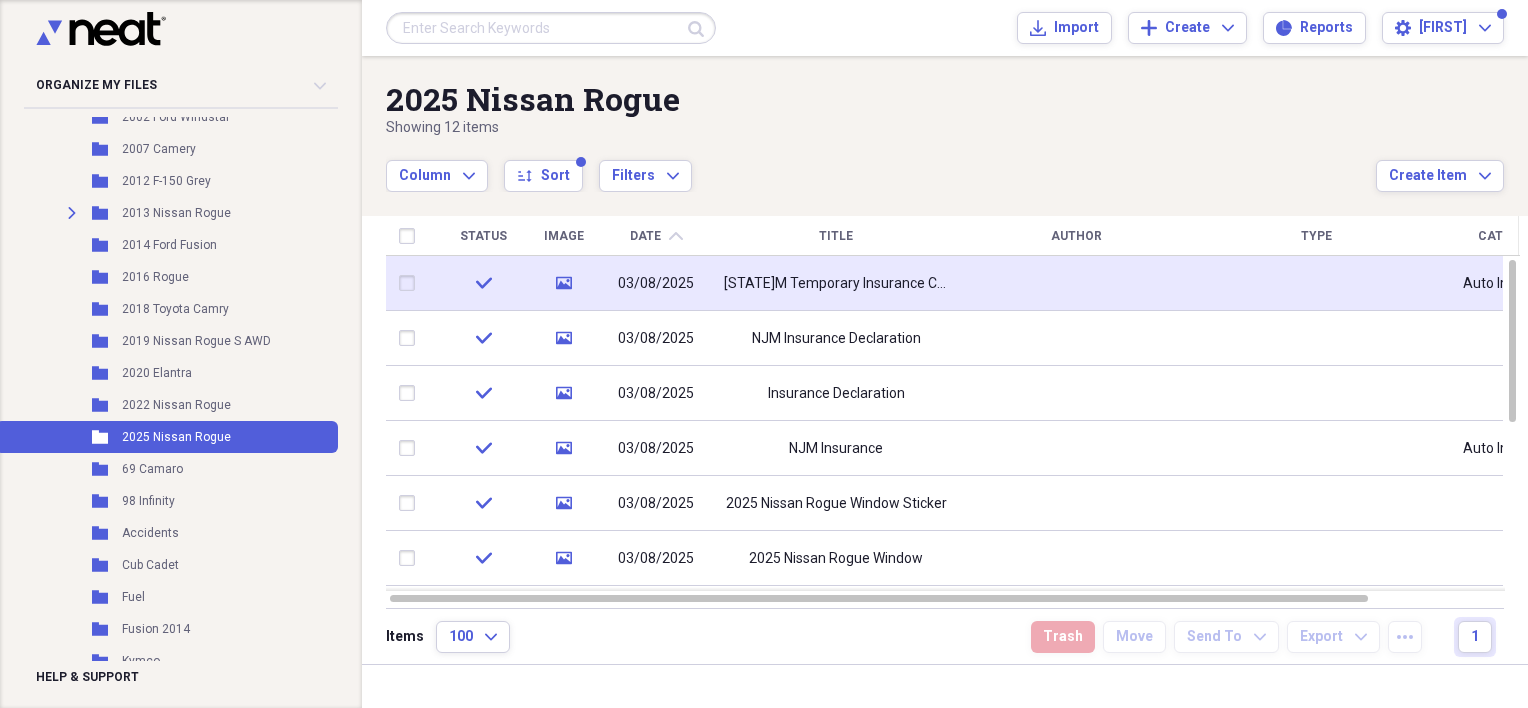 click on "NJM Temporary Insurance Card" at bounding box center (836, 283) 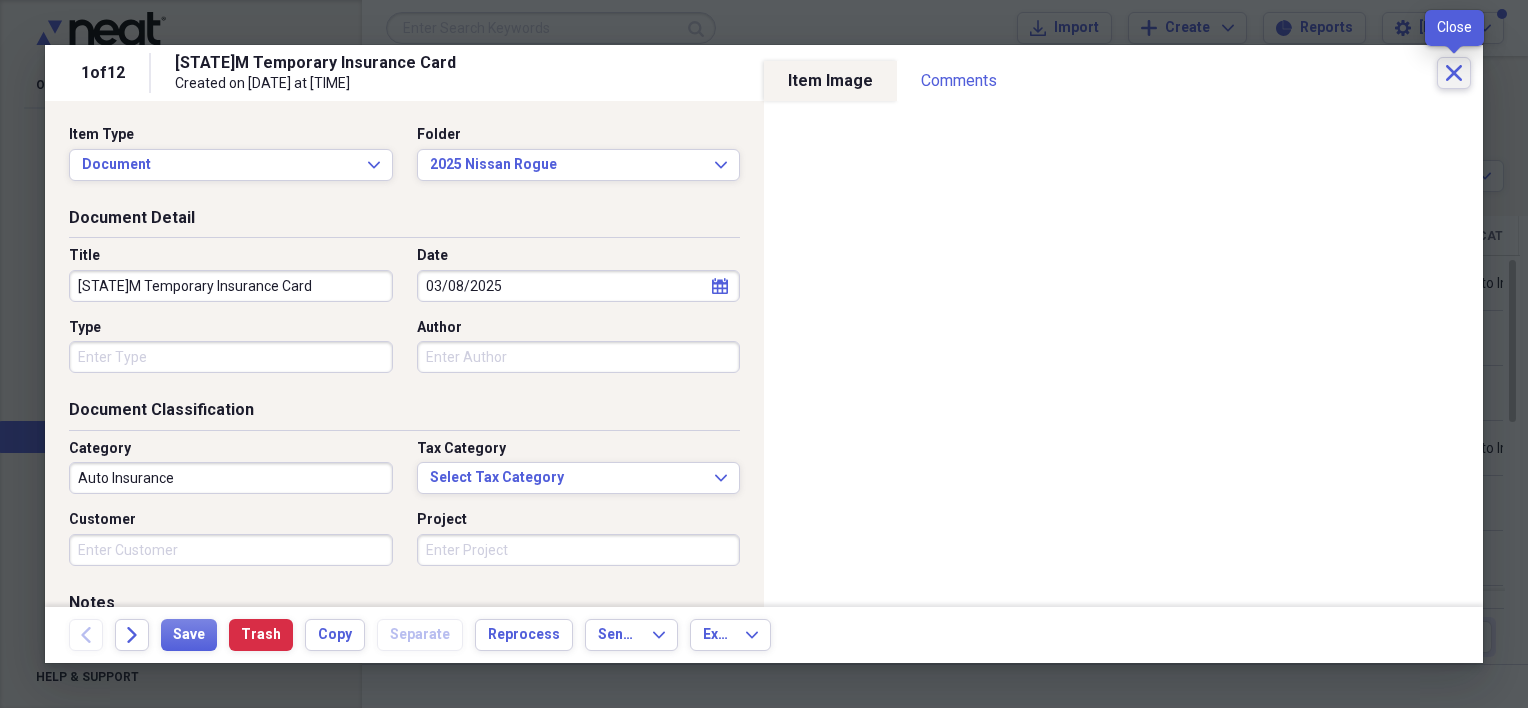 click 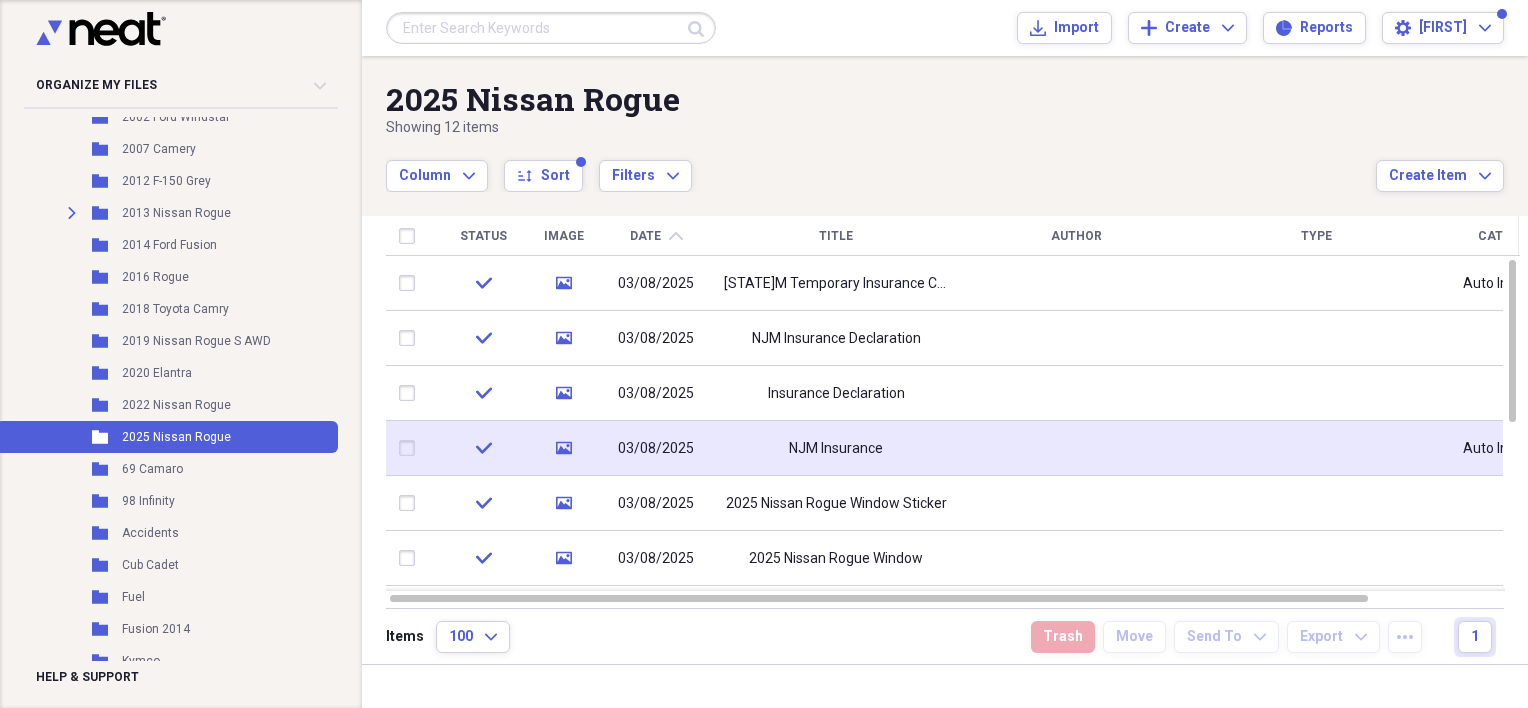 click on "NJM Insurance" at bounding box center [836, 448] 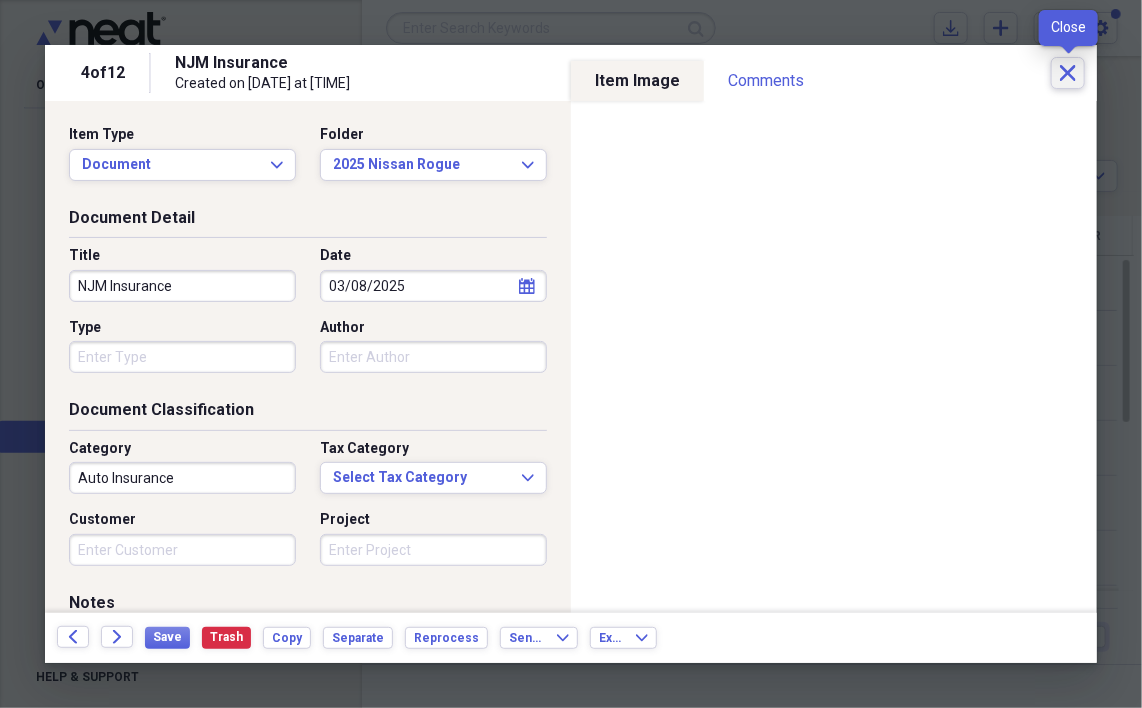 click on "Close" 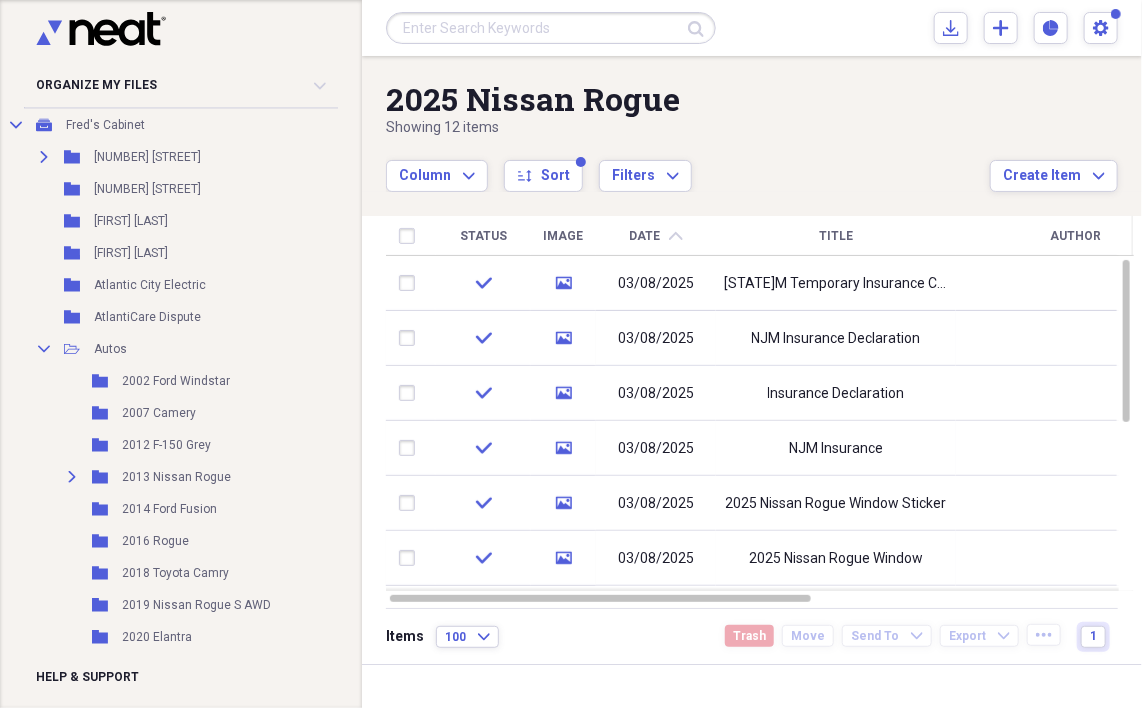 scroll, scrollTop: 0, scrollLeft: 0, axis: both 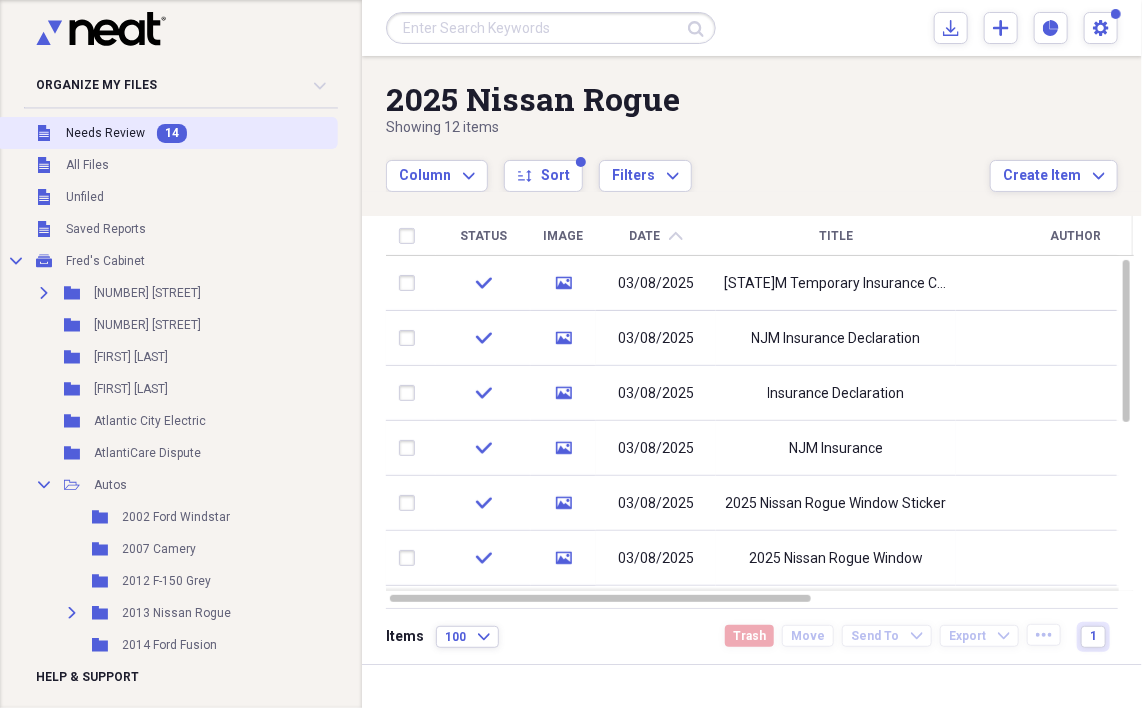 click on "14" at bounding box center (172, 133) 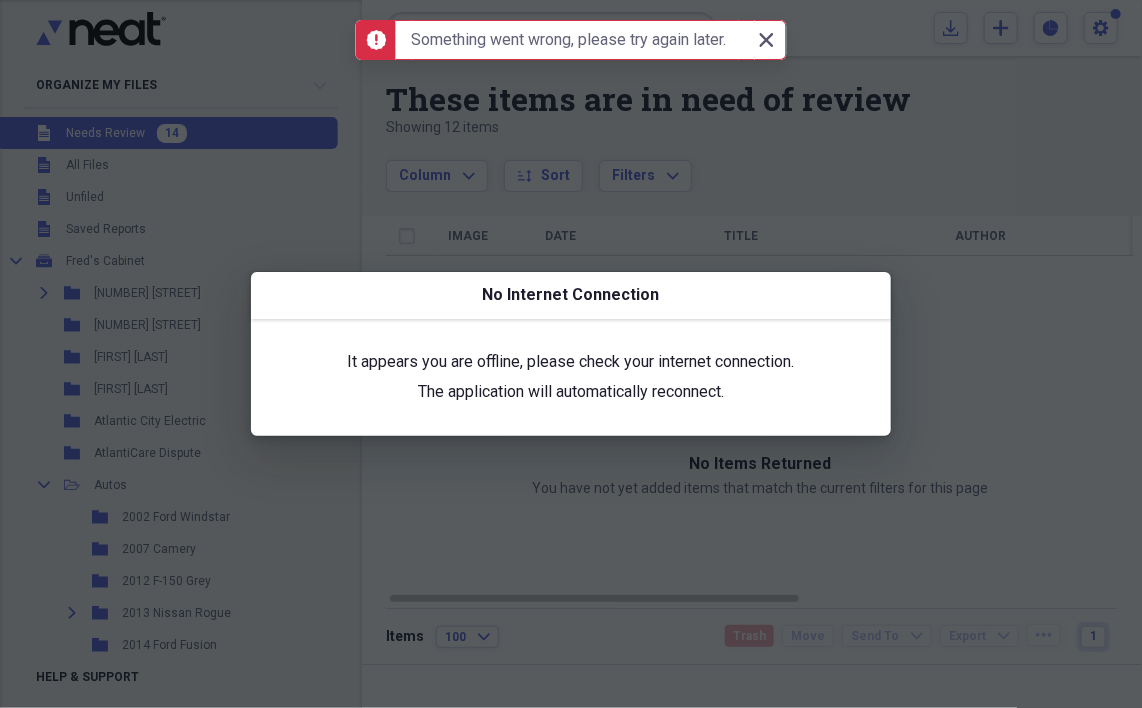 click 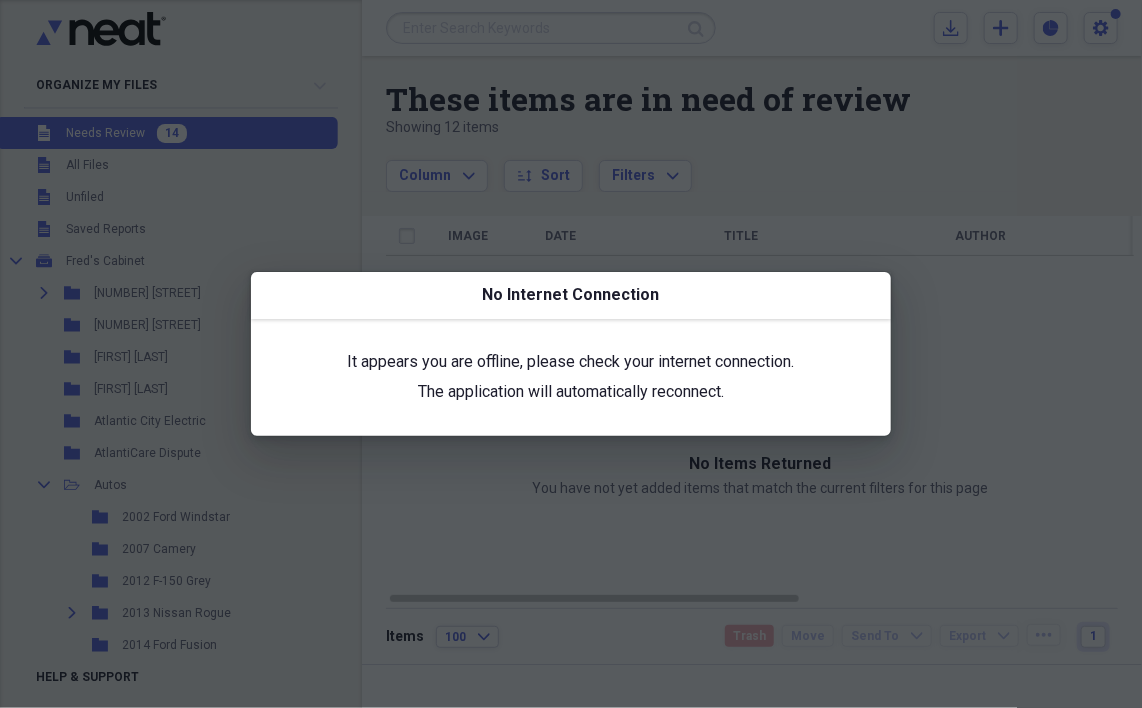click at bounding box center [571, 354] 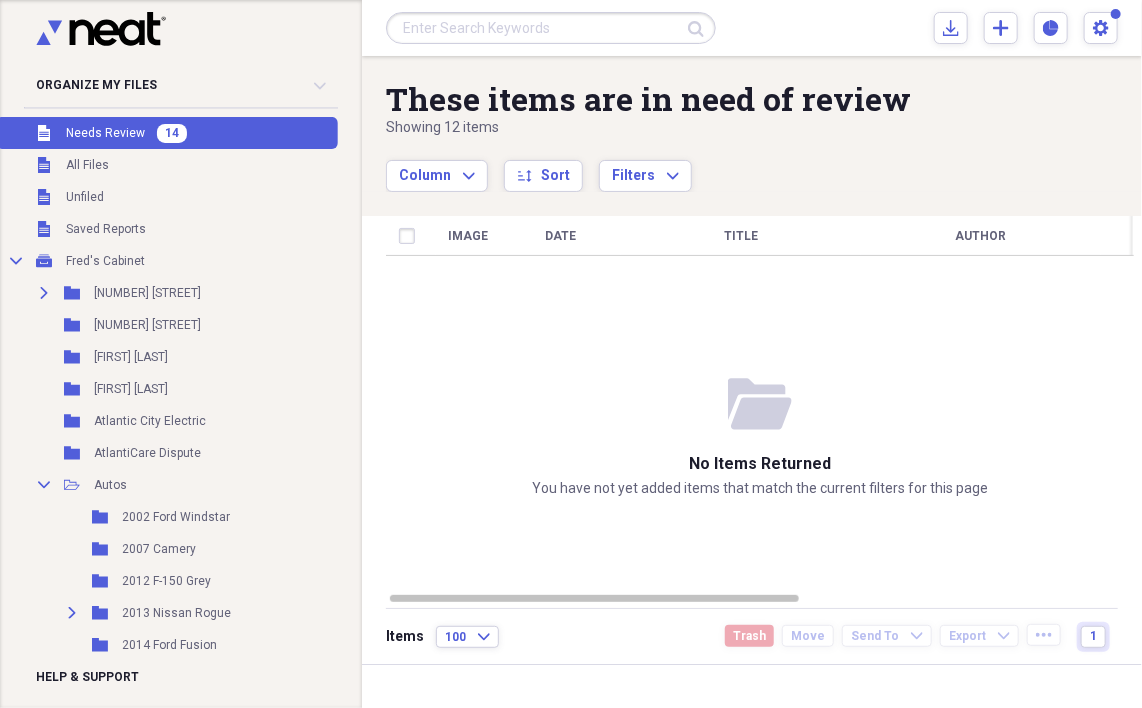 click on "Unfiled Needs Review 14" at bounding box center [167, 133] 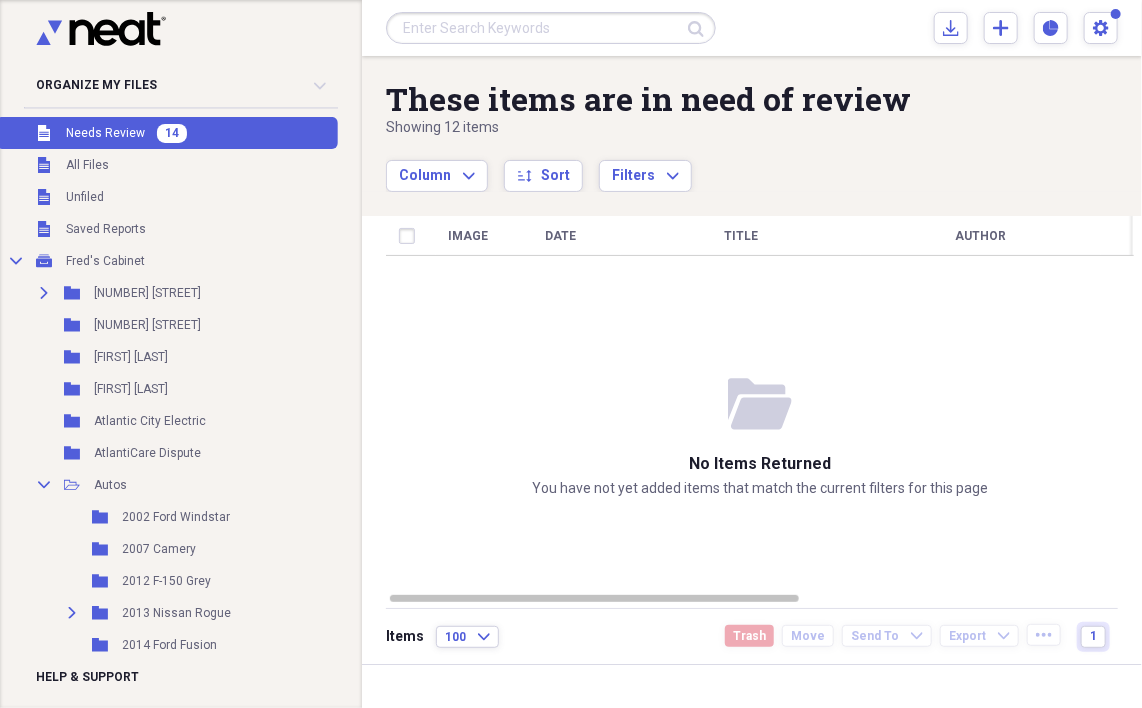 click on "Needs Review" at bounding box center (105, 133) 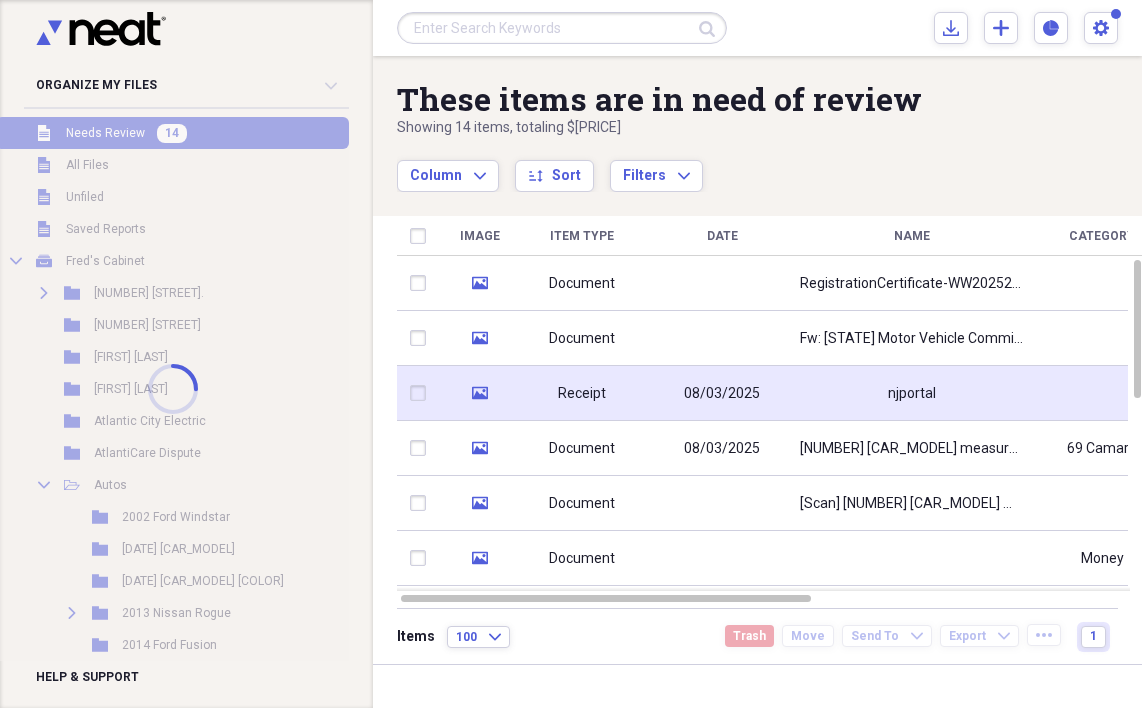 scroll, scrollTop: 0, scrollLeft: 0, axis: both 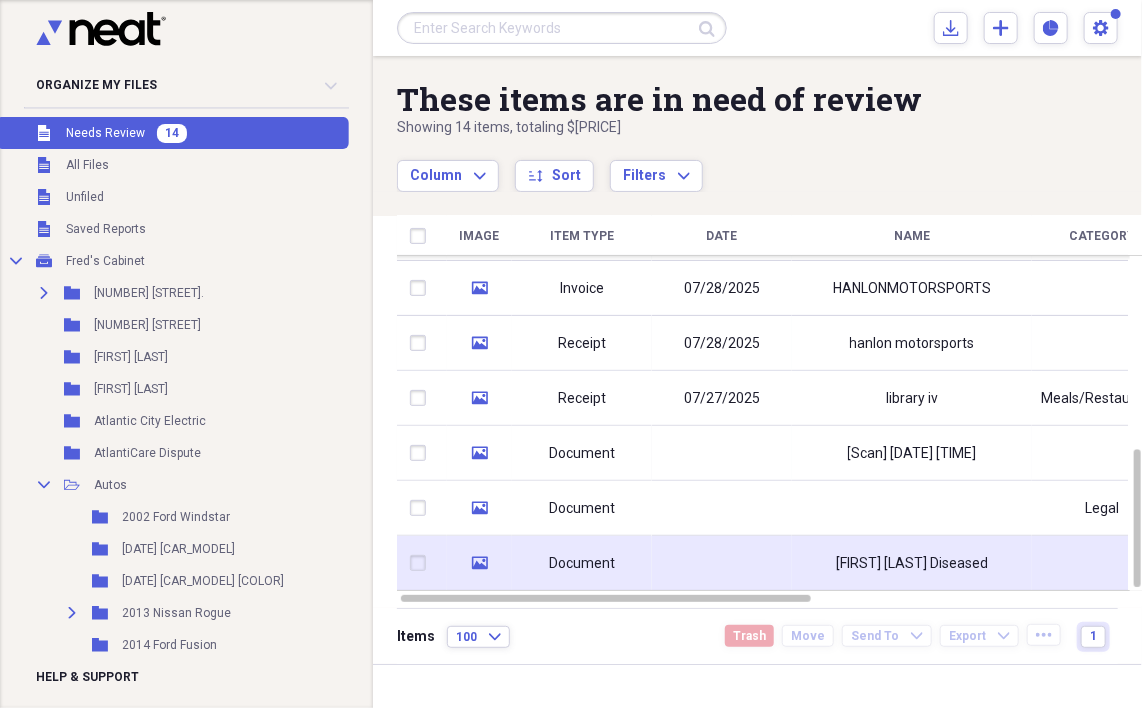 click at bounding box center [722, 563] 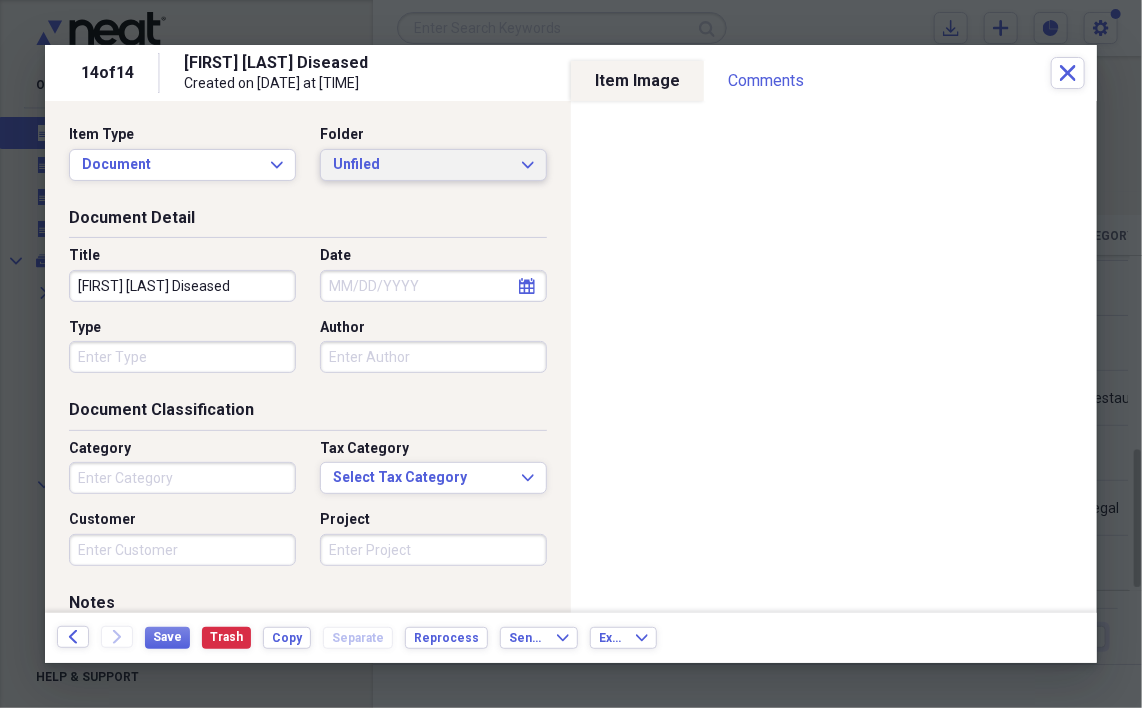 click on "Unfiled Expand" at bounding box center [433, 165] 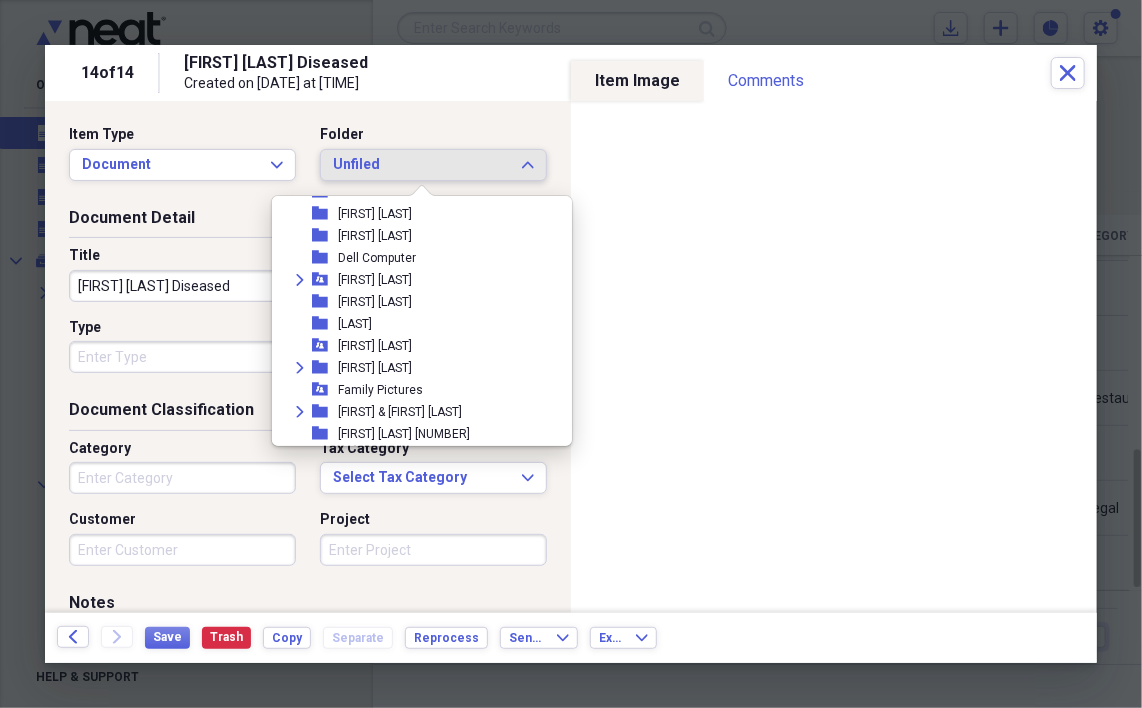 scroll, scrollTop: 900, scrollLeft: 0, axis: vertical 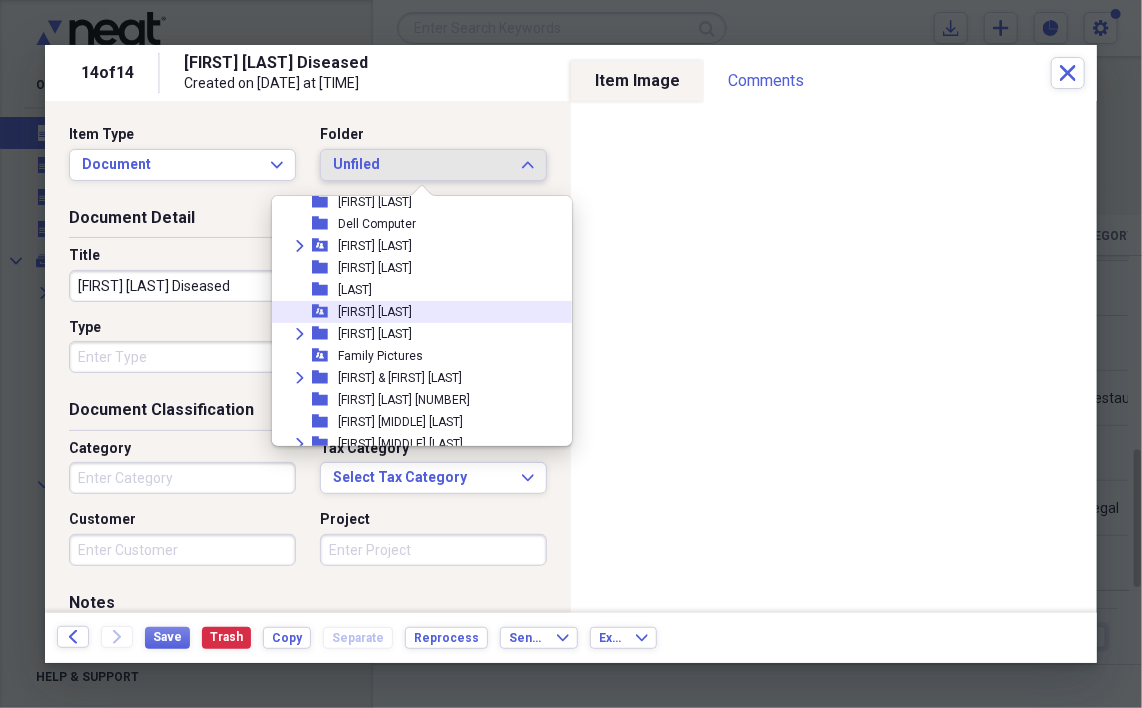 click on "[FIRST] [LAST]" at bounding box center (375, 312) 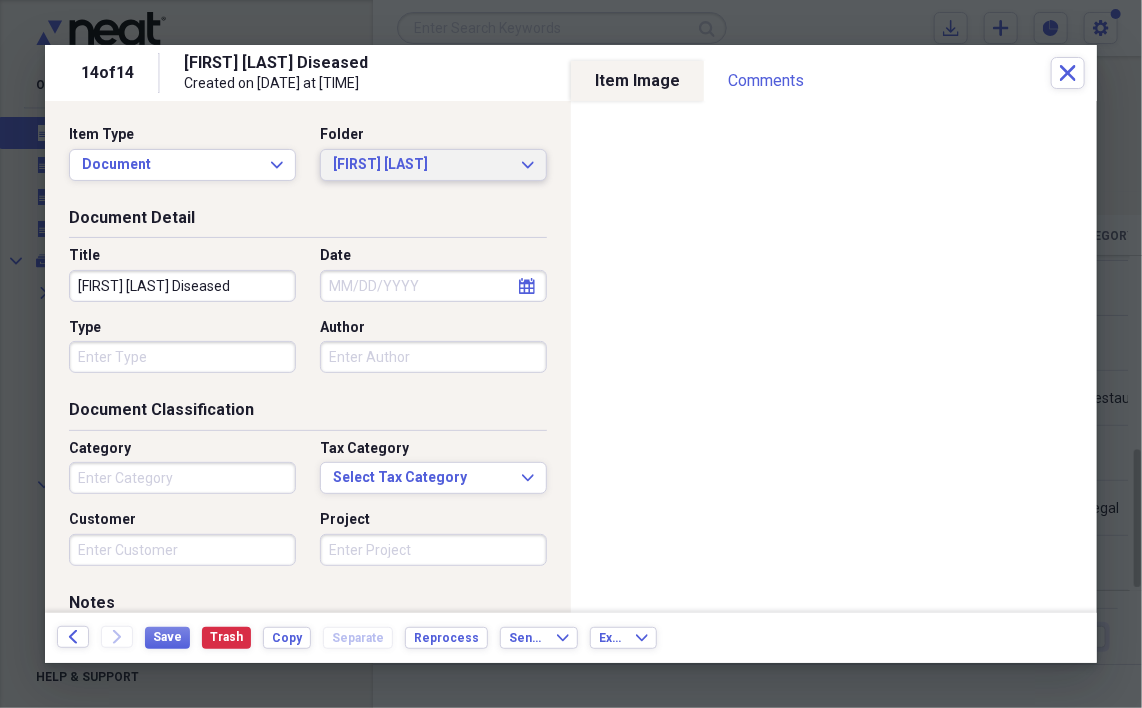click on "[FIRST] [LAST]" at bounding box center (421, 165) 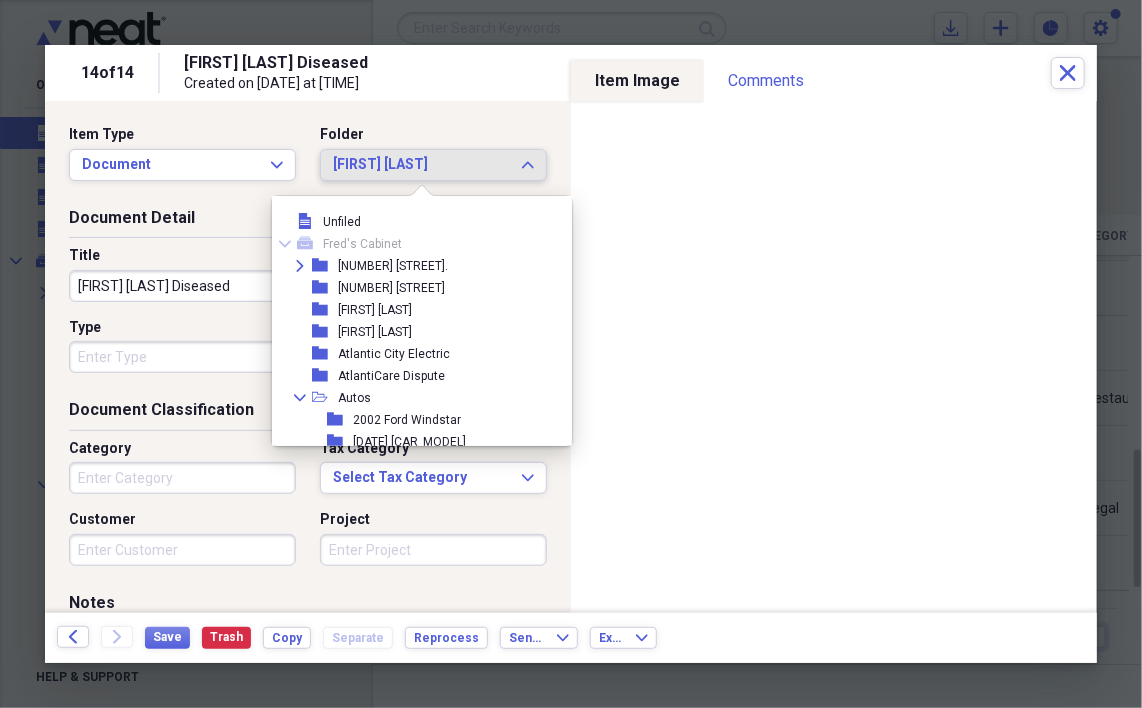 scroll, scrollTop: 891, scrollLeft: 0, axis: vertical 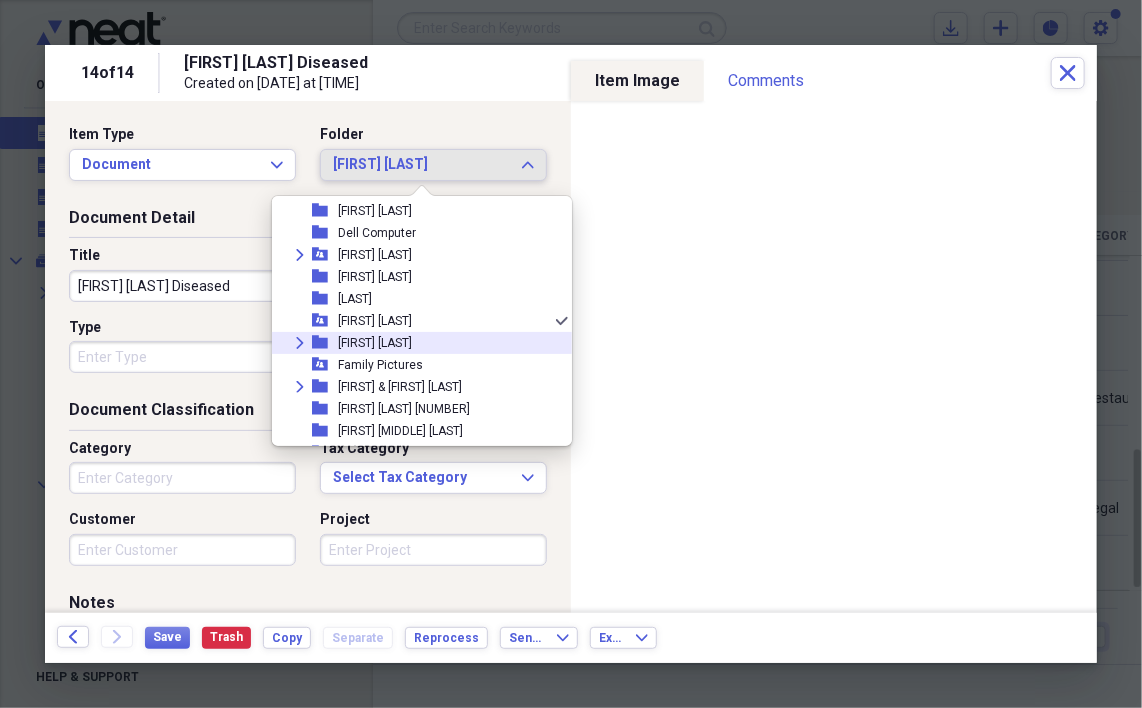 click on "[FIRST] [LAST]" at bounding box center [375, 343] 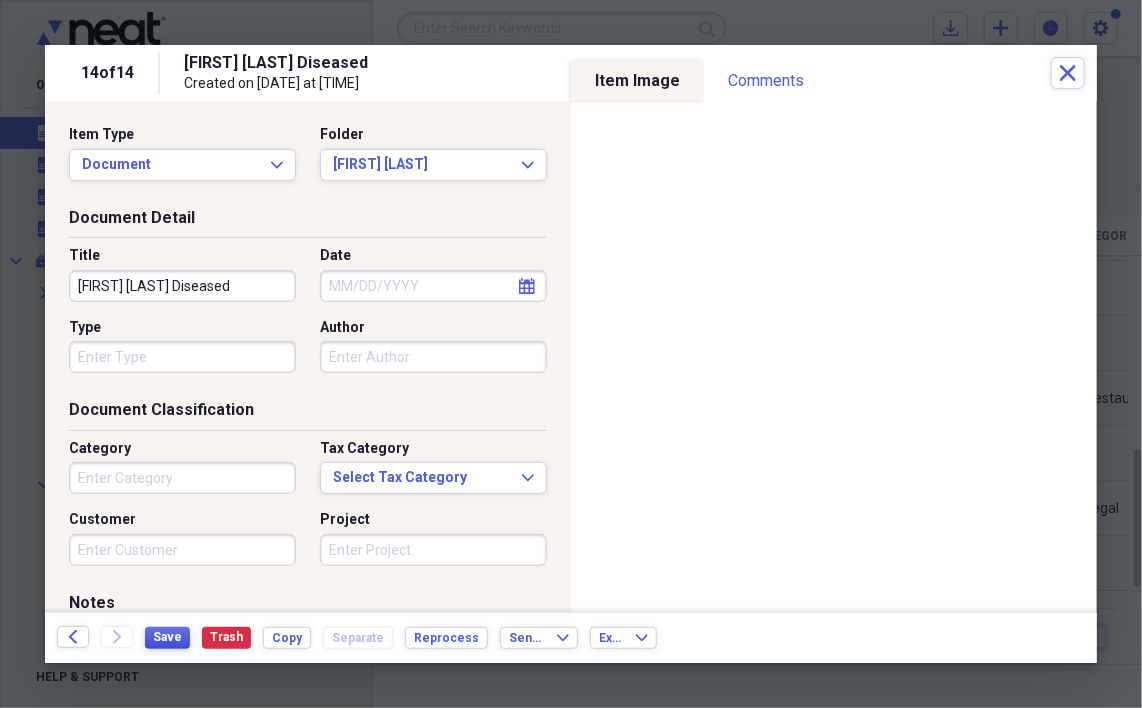 click on "Save" at bounding box center [167, 637] 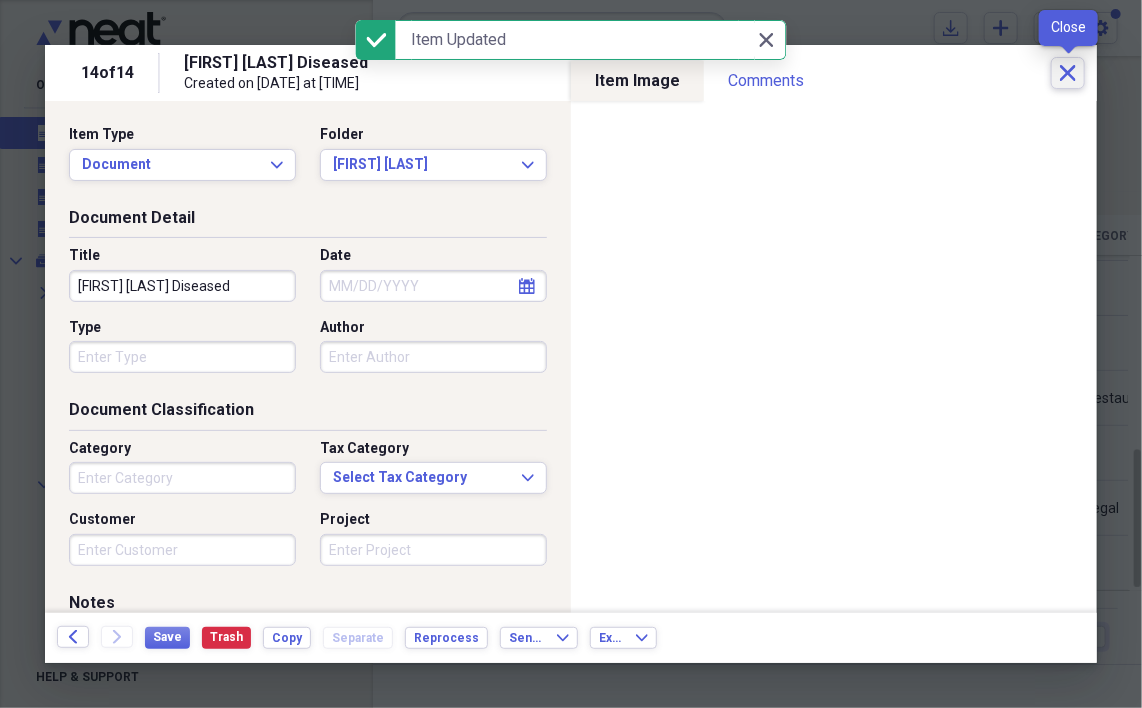 click 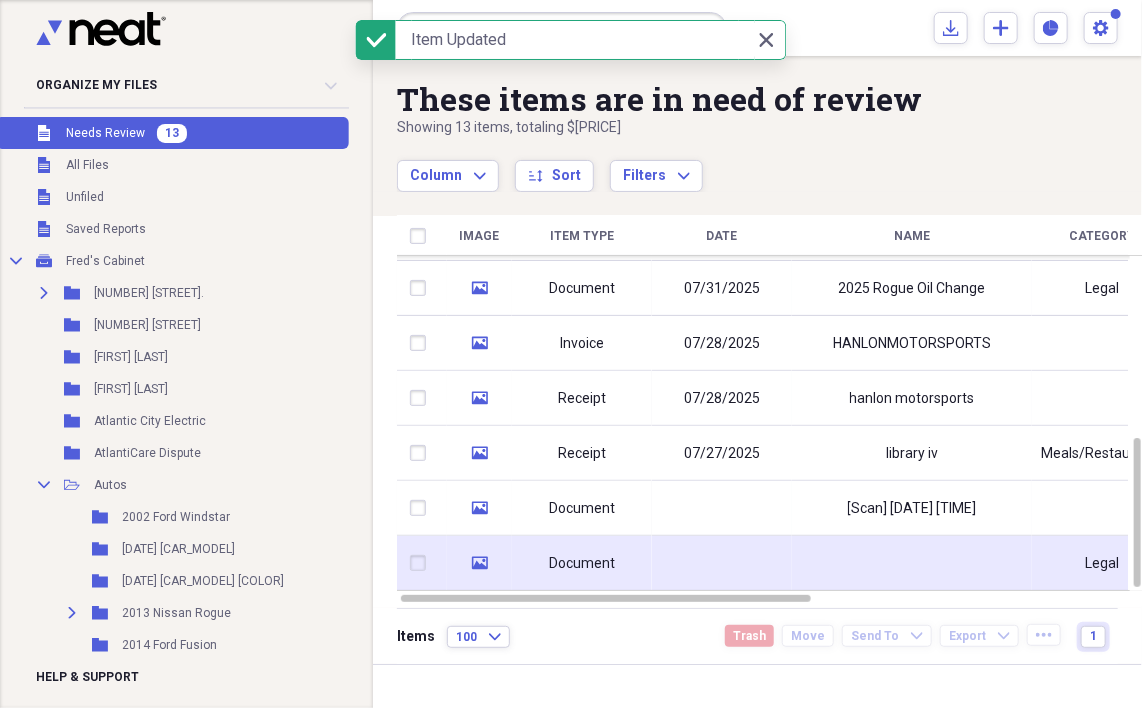 click at bounding box center [722, 563] 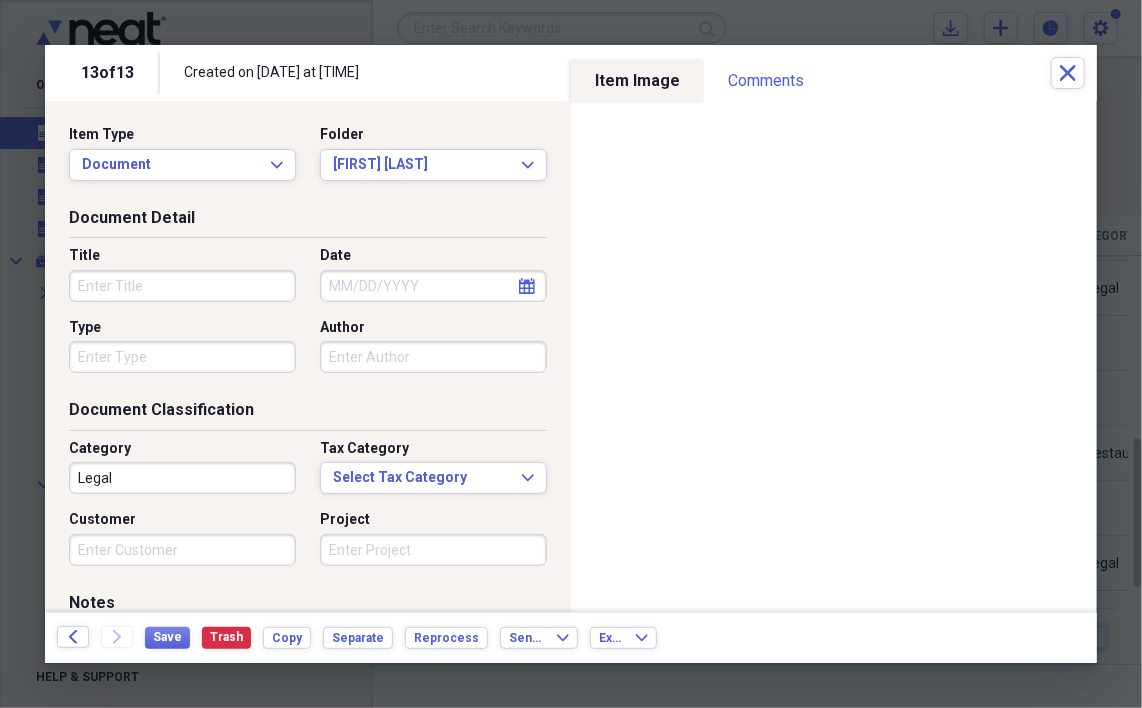click on "Title" at bounding box center (182, 286) 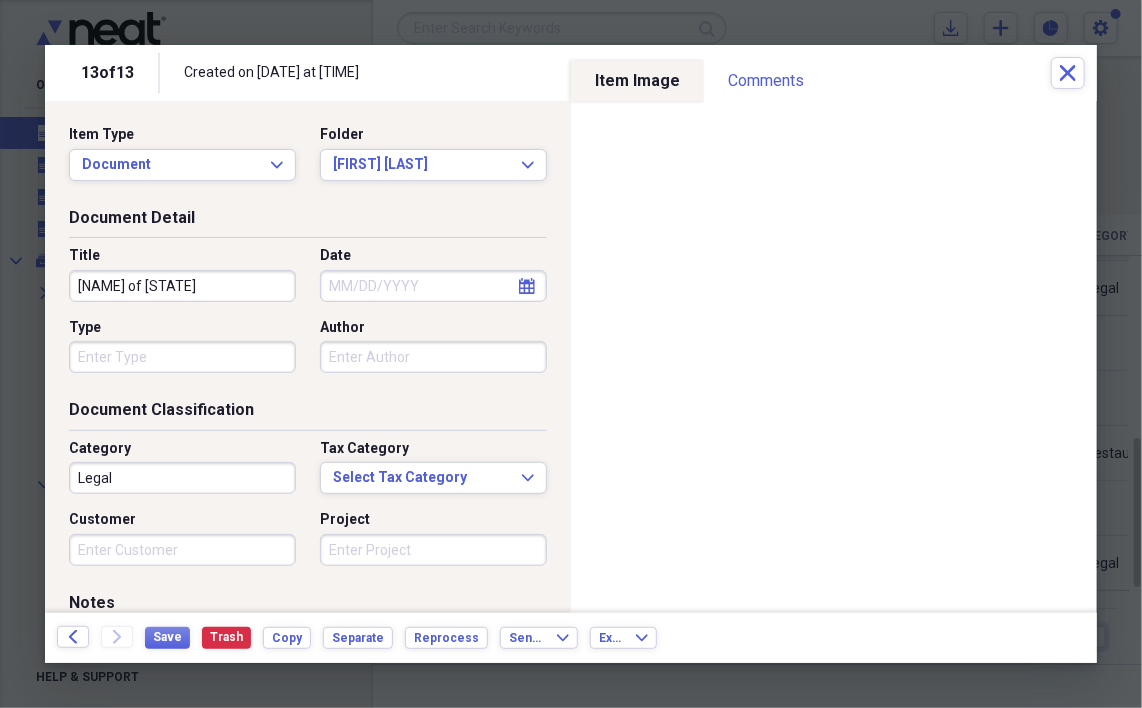 type on "[NAME] of [STATE]" 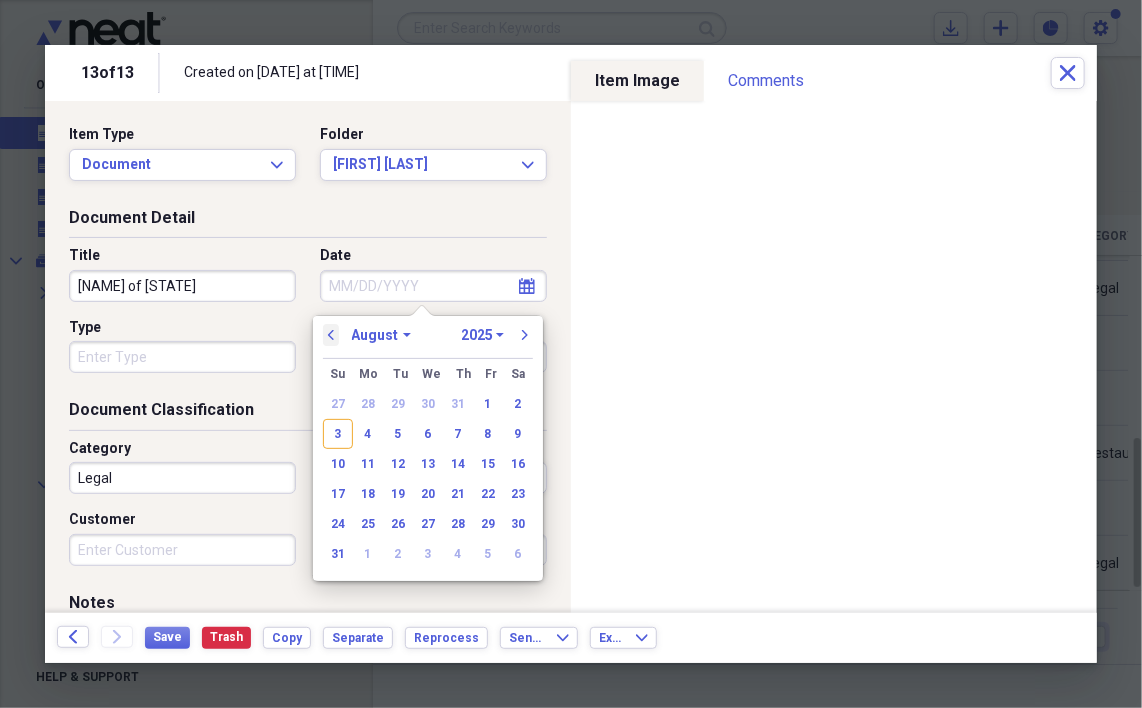 click on "previous" at bounding box center [331, 335] 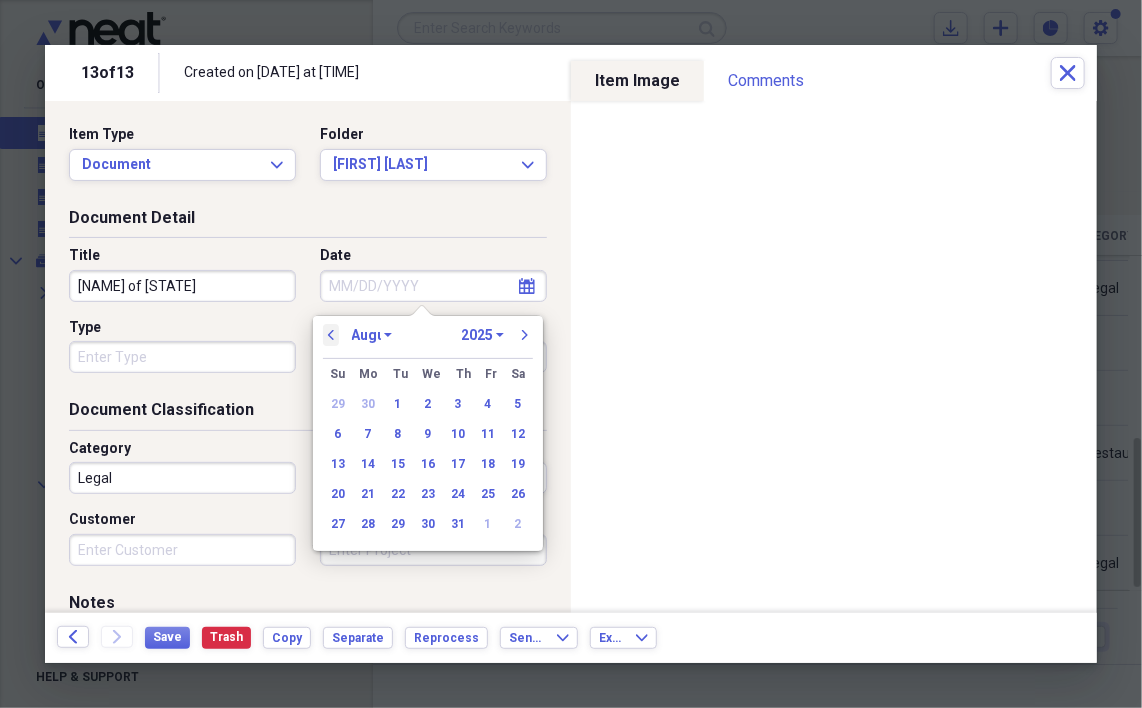 select on "6" 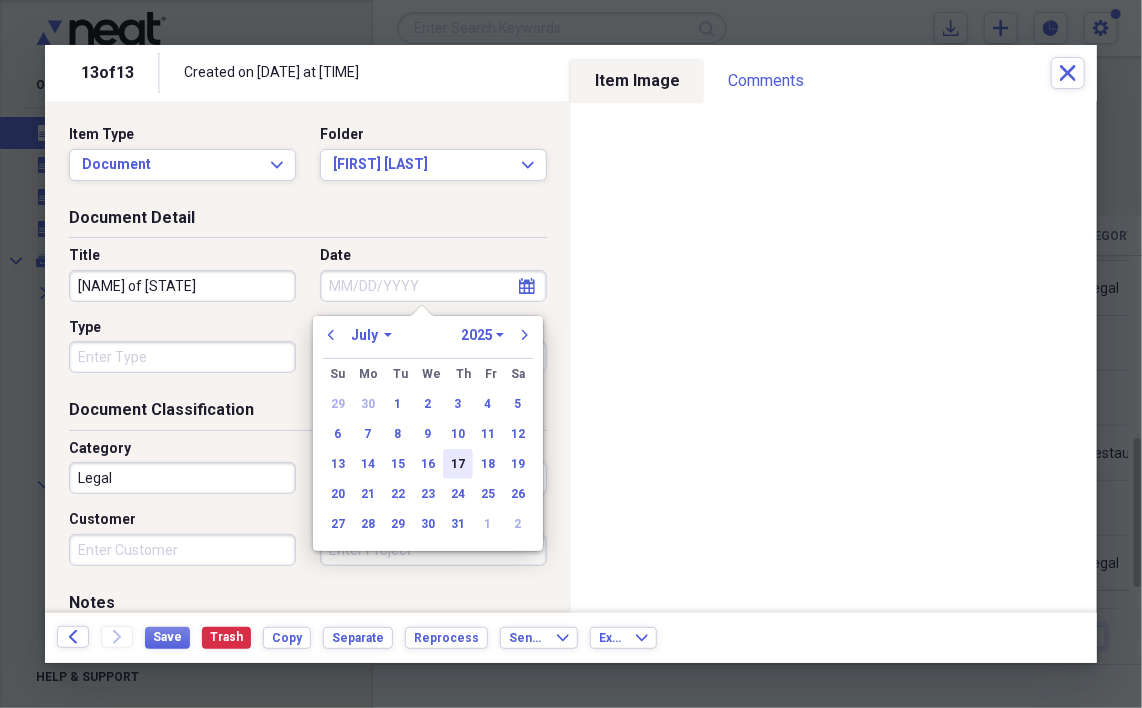 click on "17" at bounding box center [458, 464] 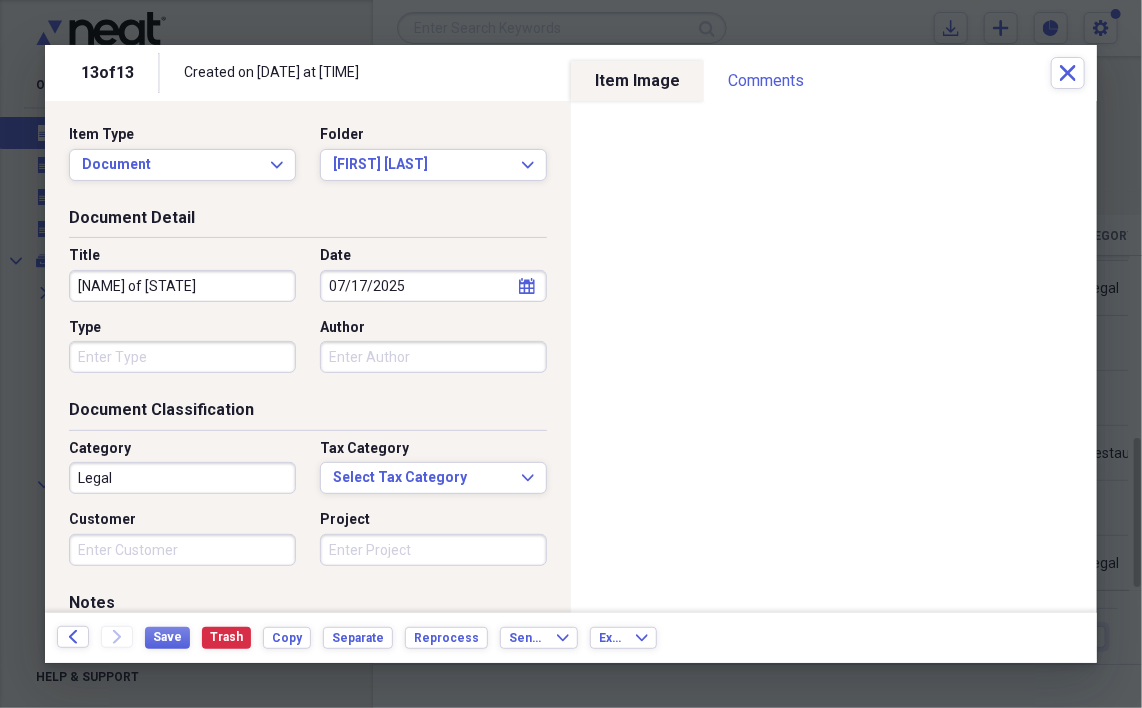 type on "07/17/2025" 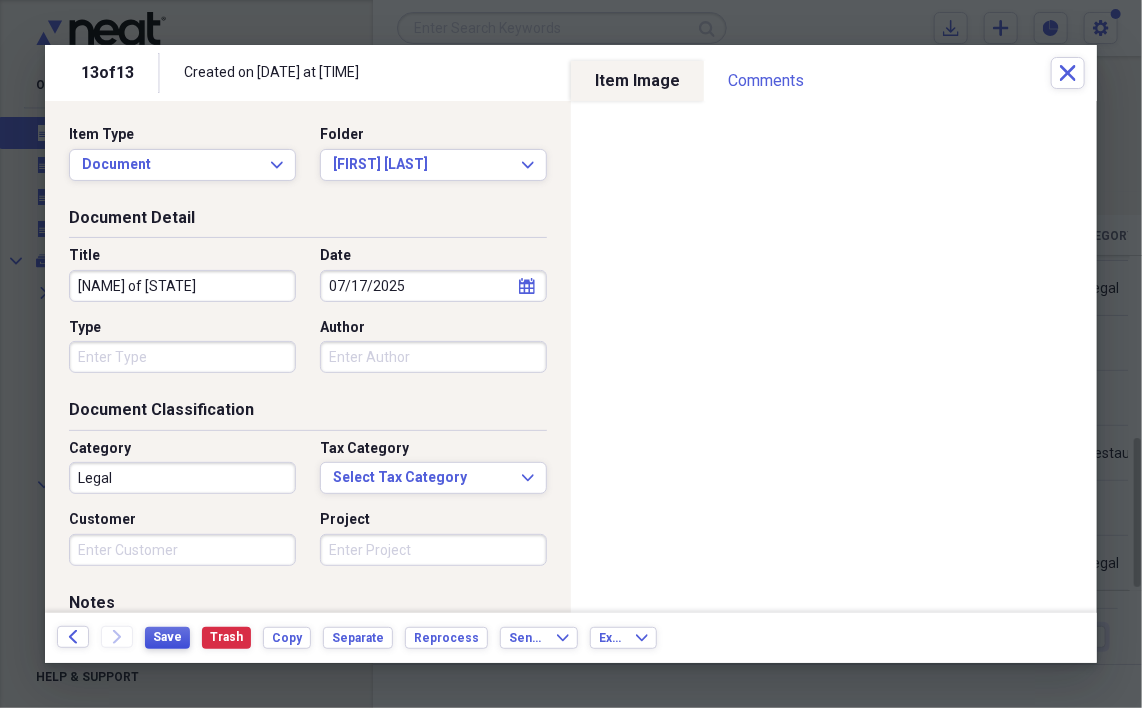 click on "Save" at bounding box center (167, 637) 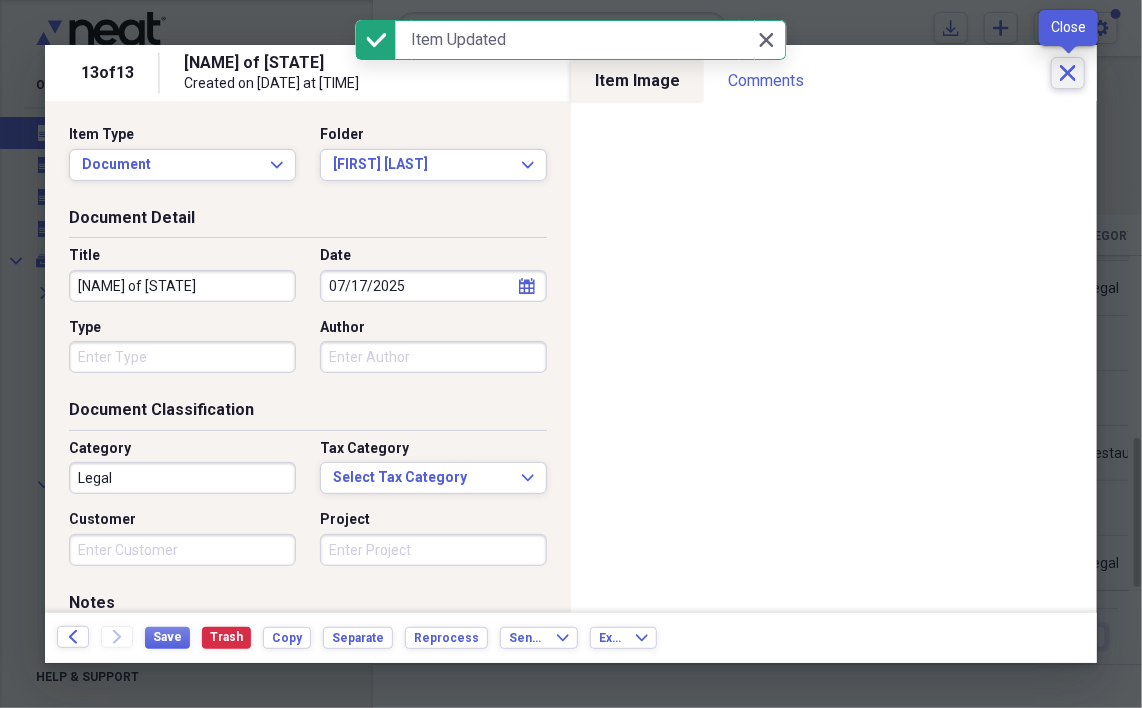 click on "Close" at bounding box center [1068, 73] 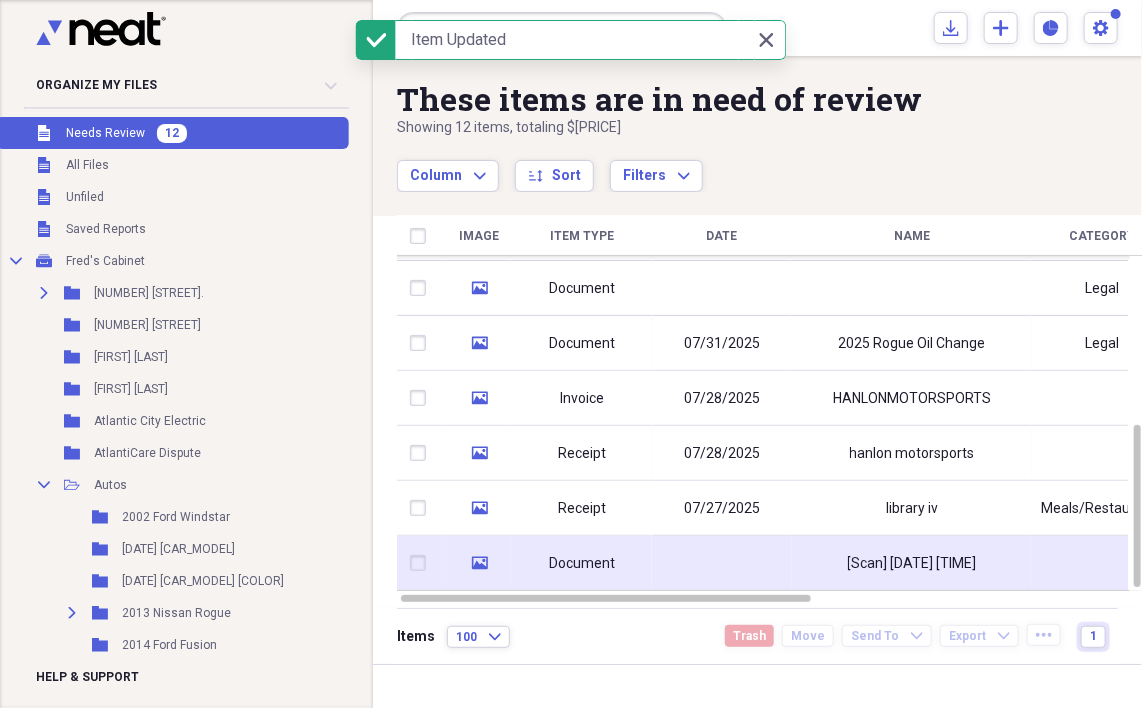 click at bounding box center [722, 563] 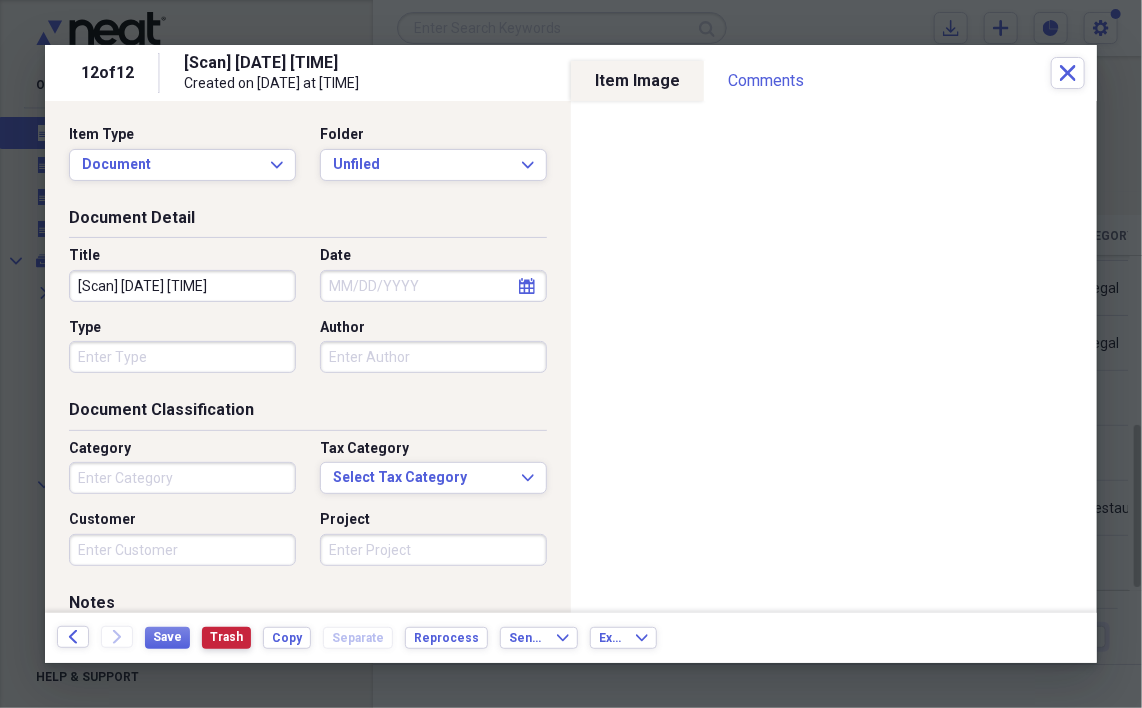 click on "Trash" at bounding box center (226, 638) 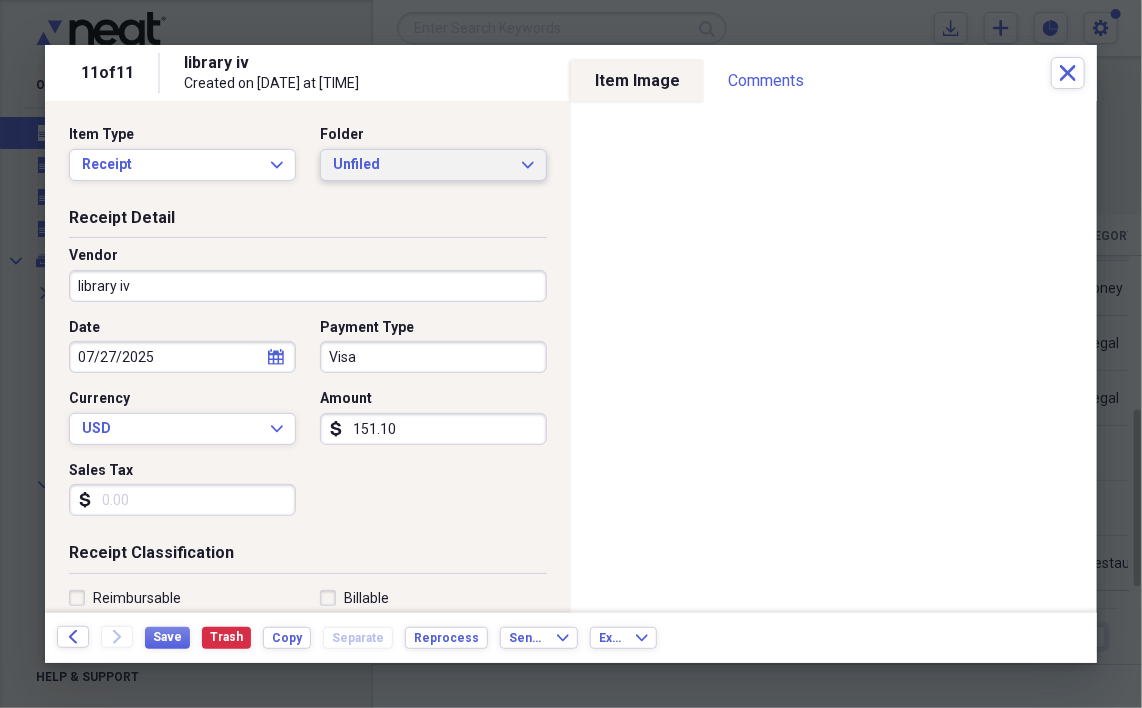 click on "Unfiled" at bounding box center [421, 165] 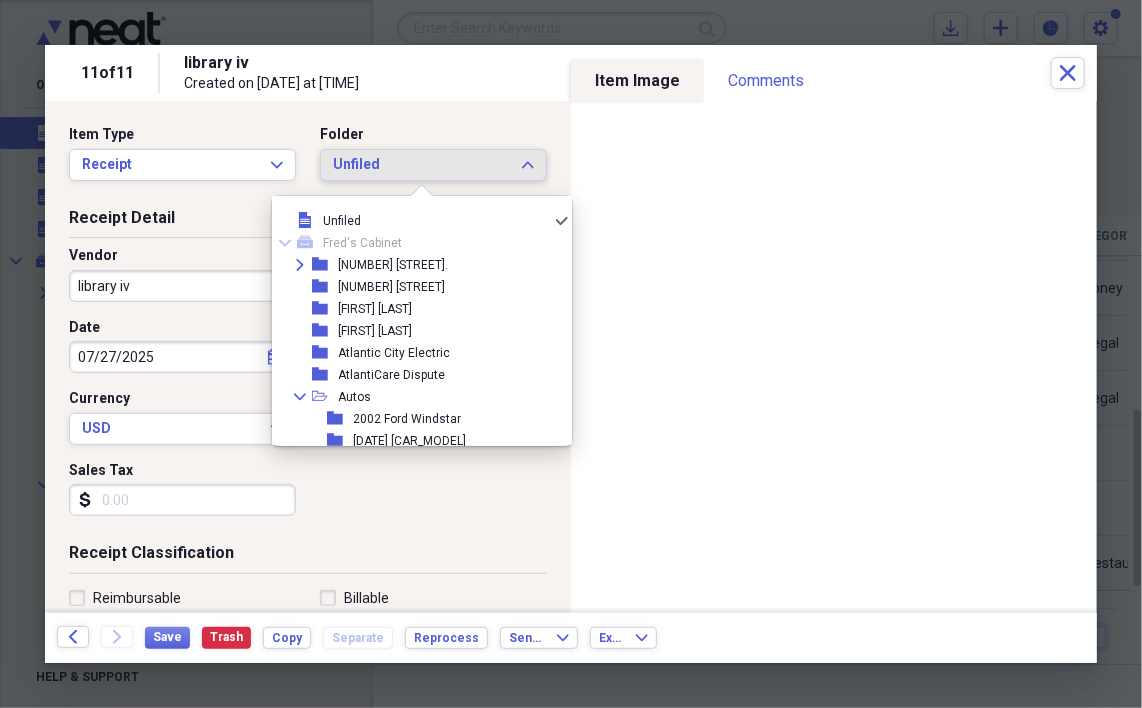 scroll, scrollTop: 0, scrollLeft: 0, axis: both 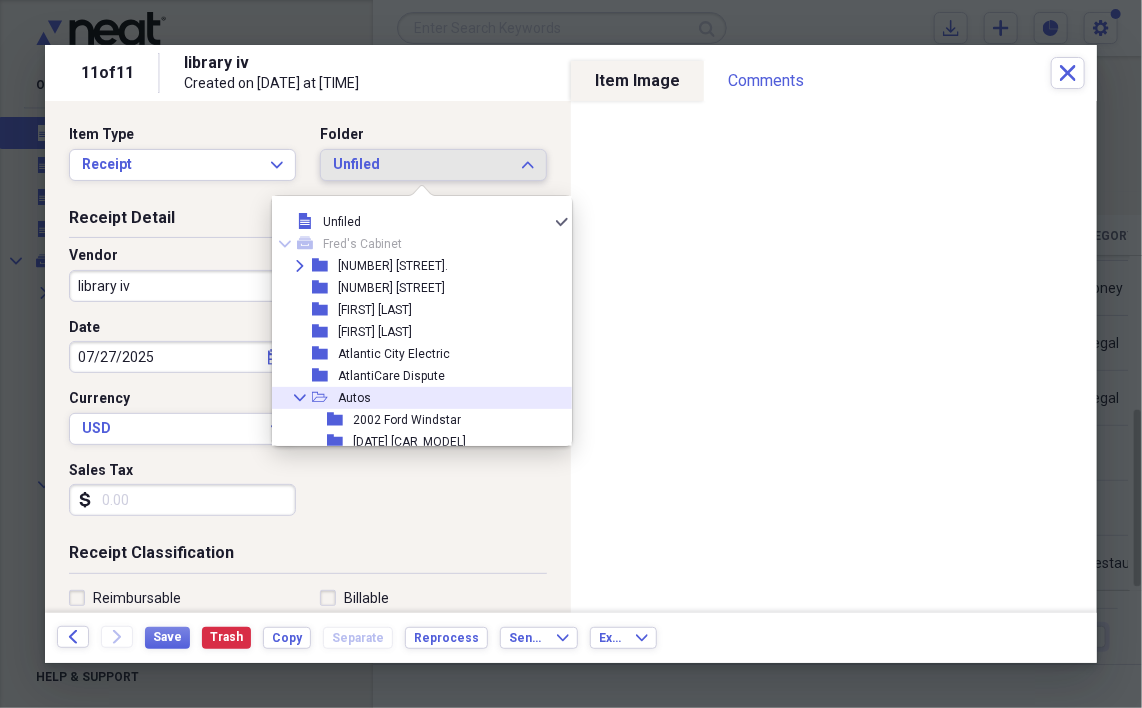 click on "Collapse" 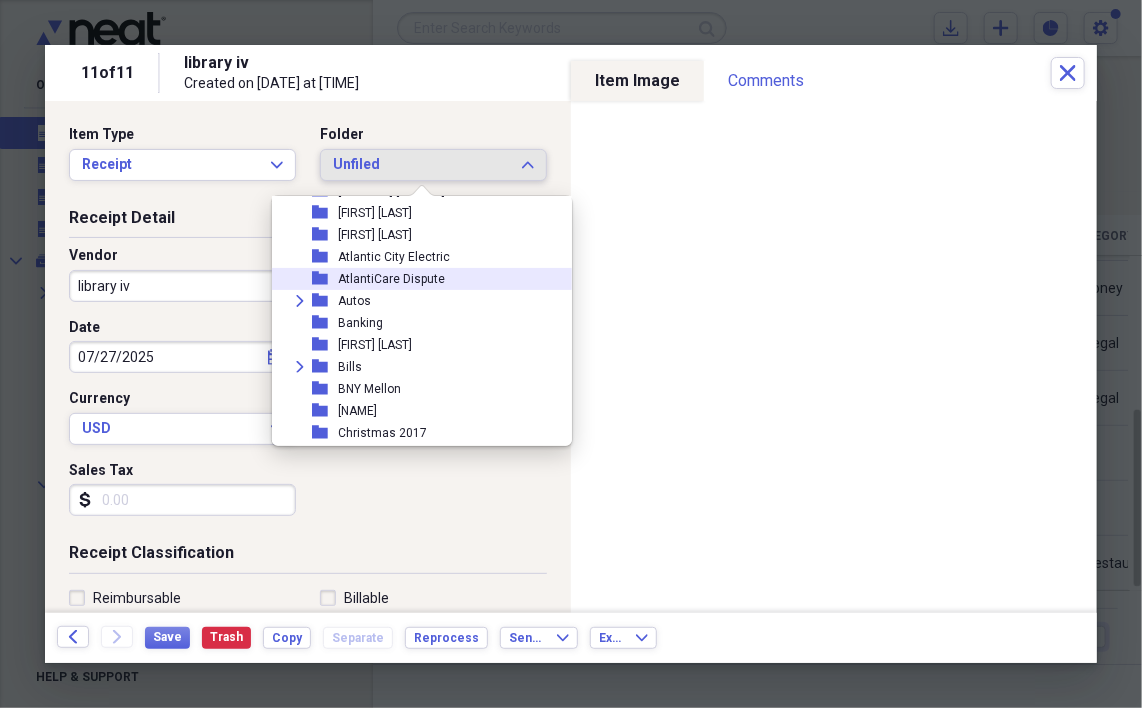 scroll, scrollTop: 100, scrollLeft: 0, axis: vertical 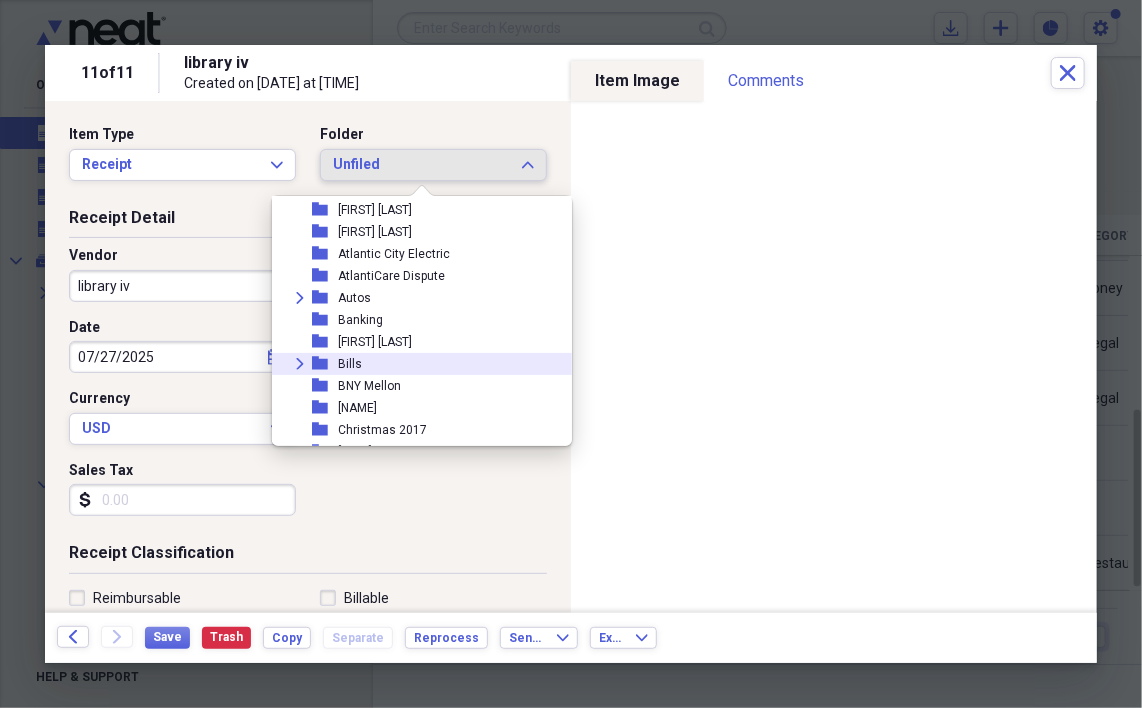 click on "Expand" 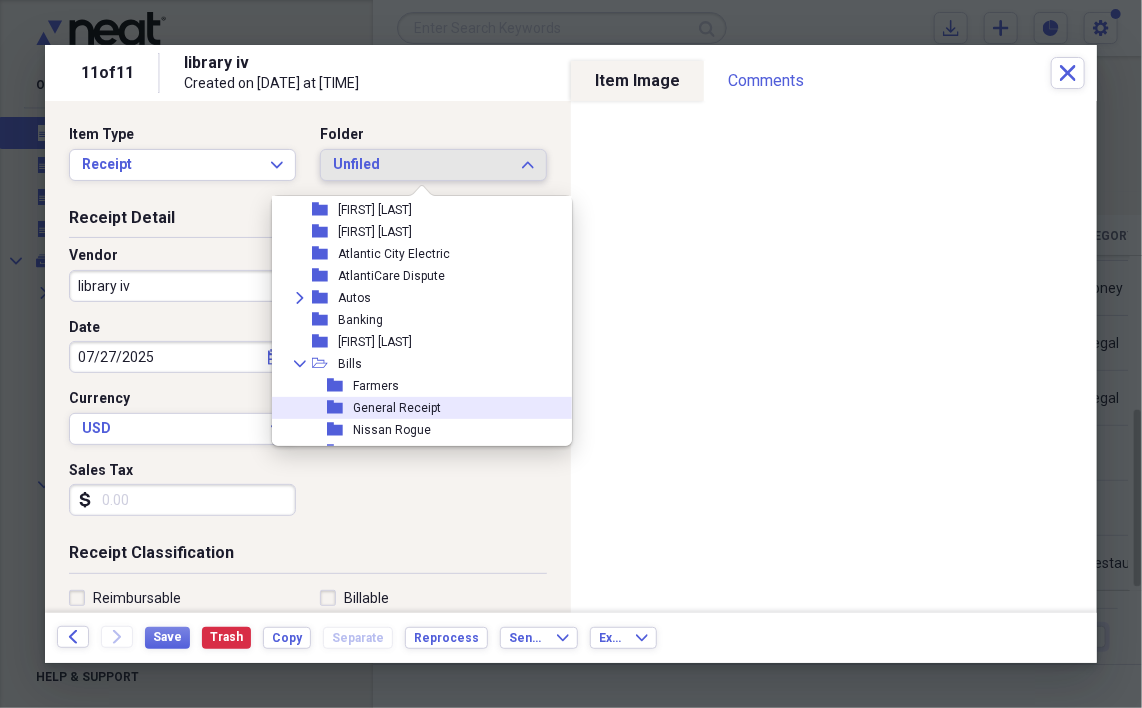 click on "General Receipt" at bounding box center (397, 408) 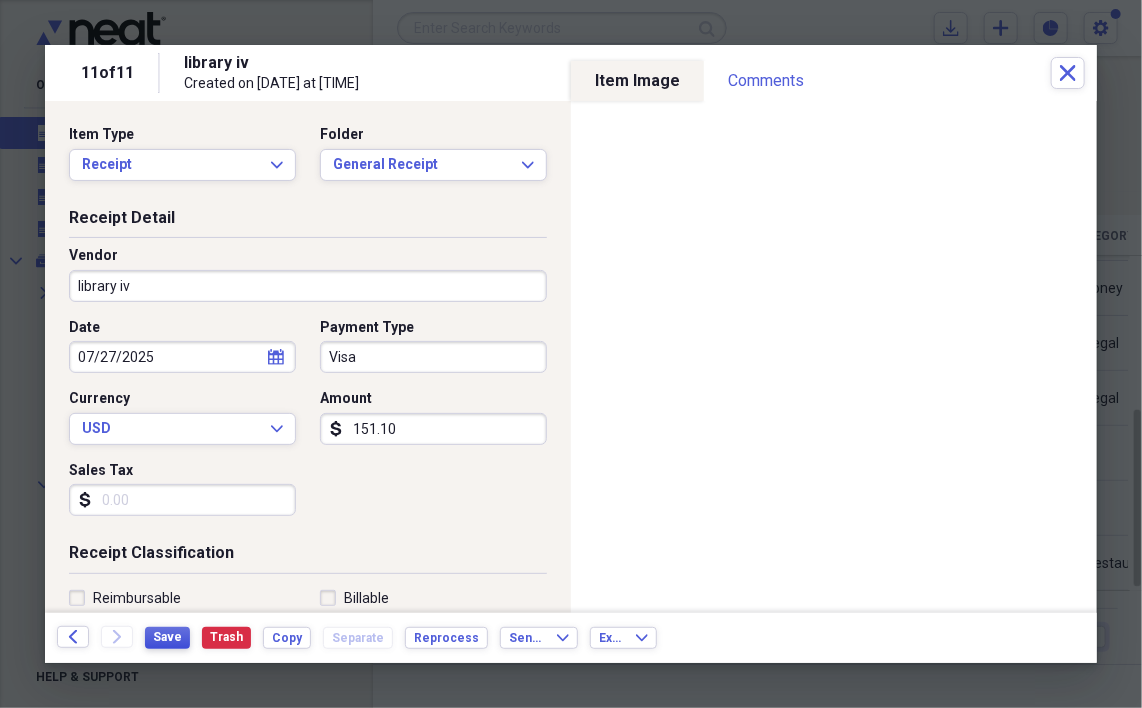 click on "Save" at bounding box center [167, 637] 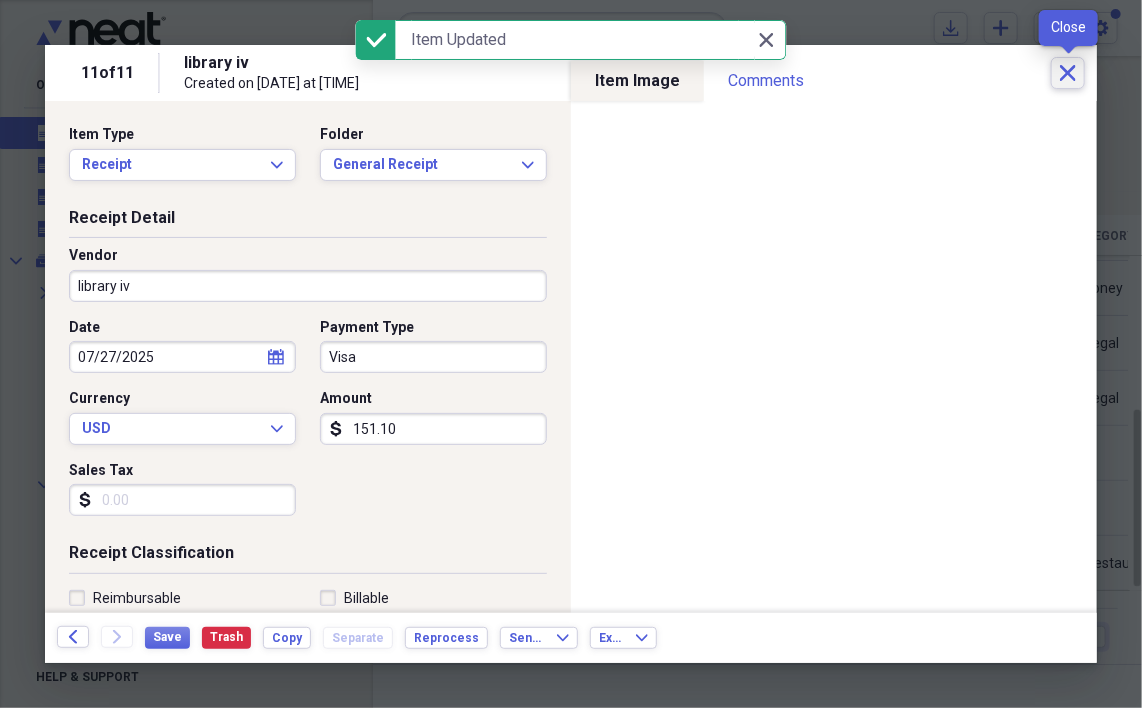 click on "Close" 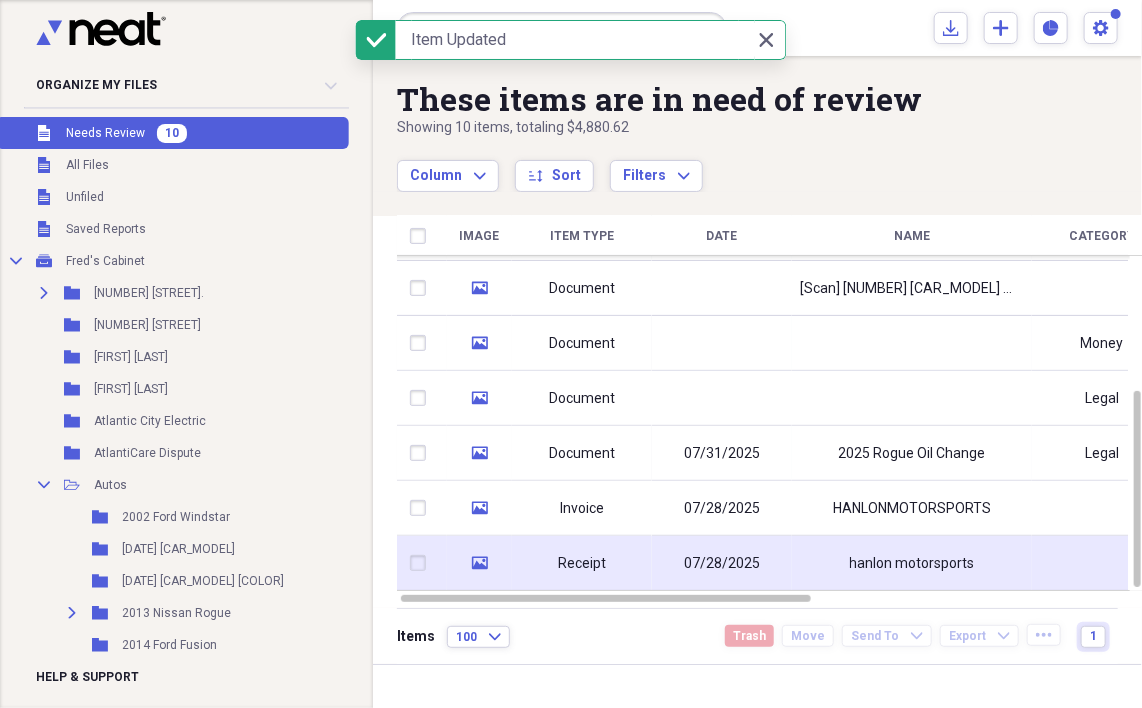 click on "07/28/2025" at bounding box center [722, 564] 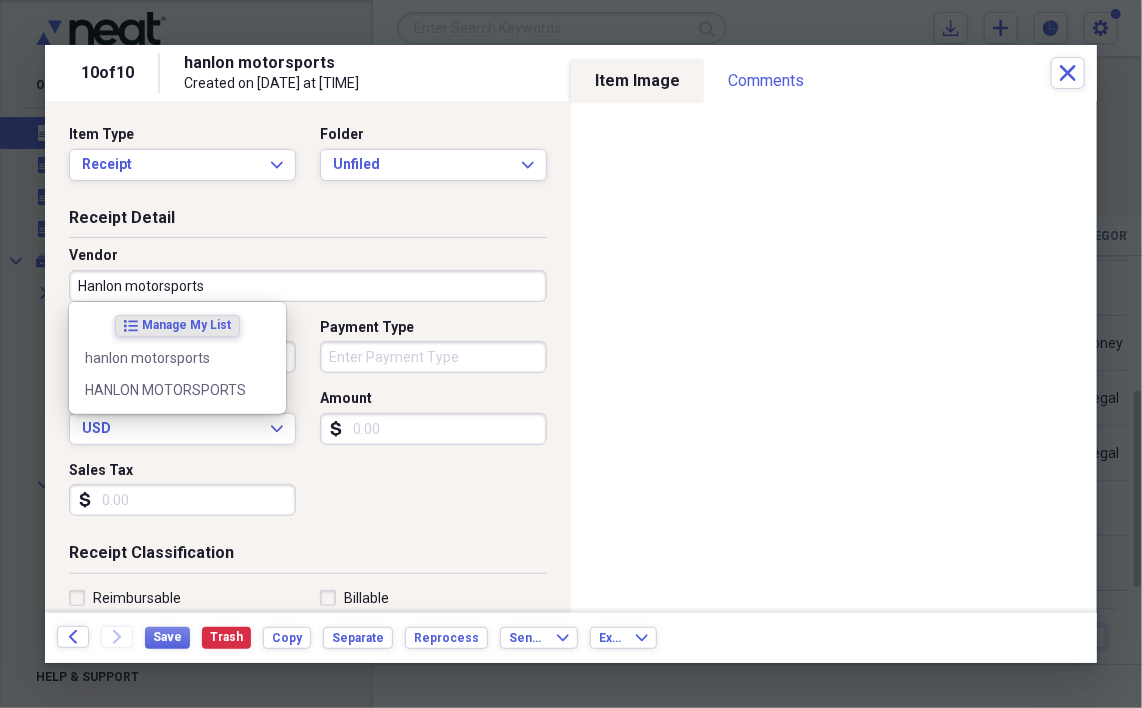 type on "Hanlon motorsports" 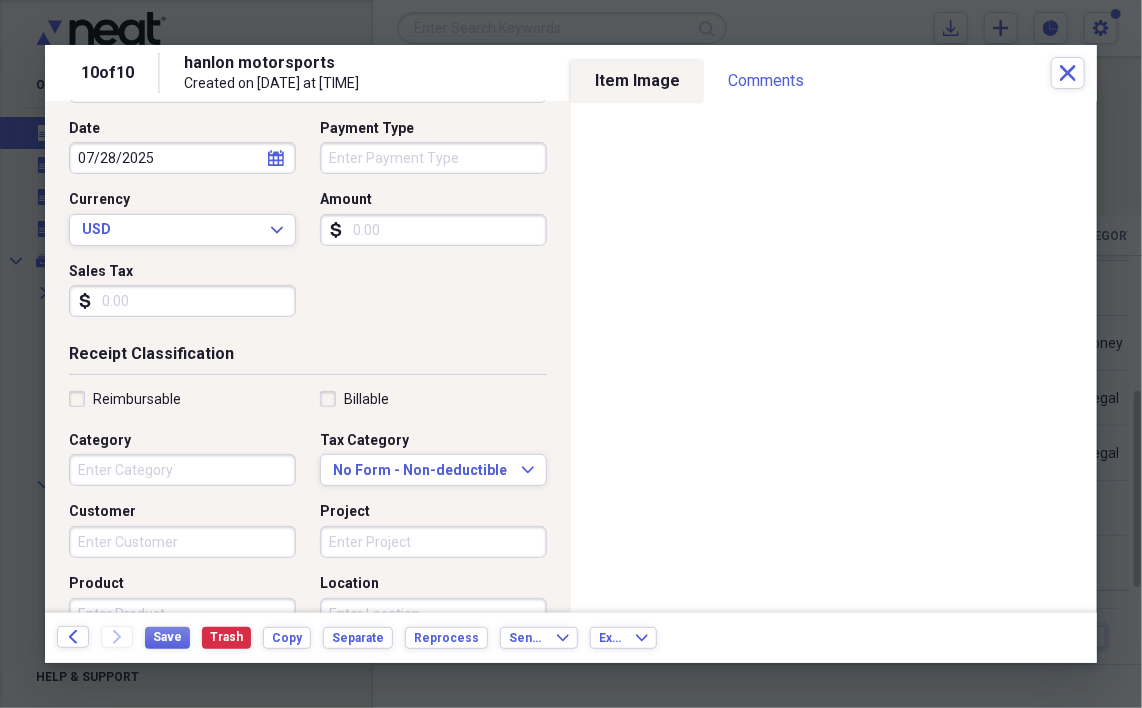 scroll, scrollTop: 200, scrollLeft: 0, axis: vertical 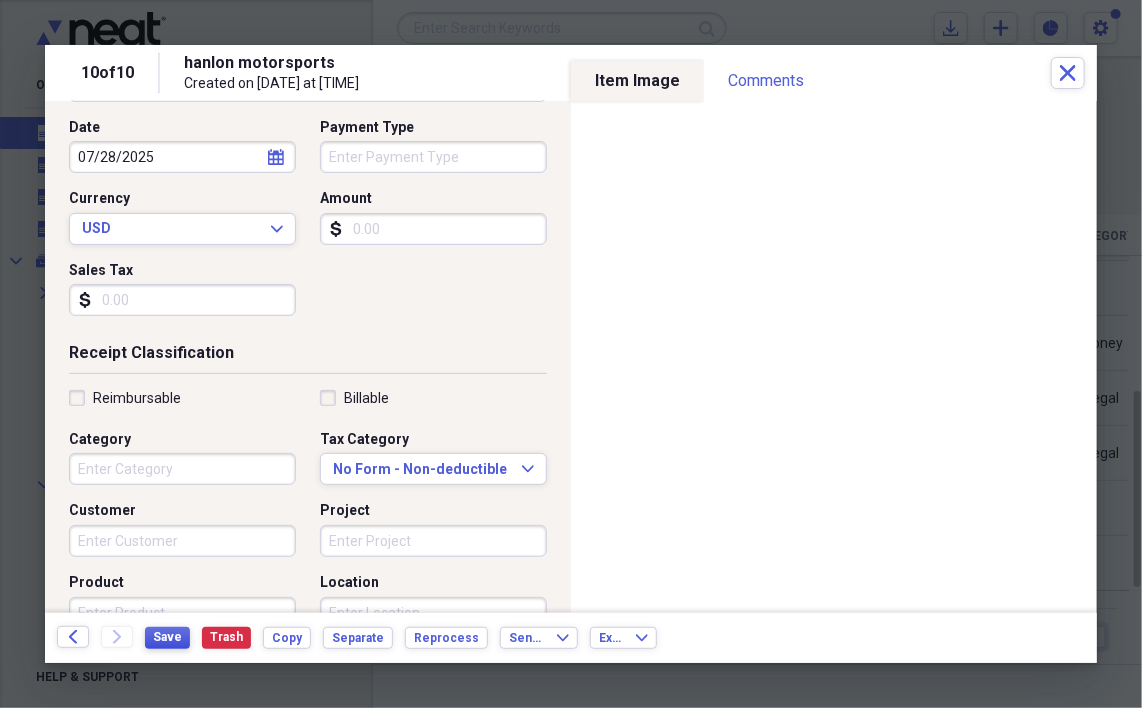click on "Save" at bounding box center [167, 637] 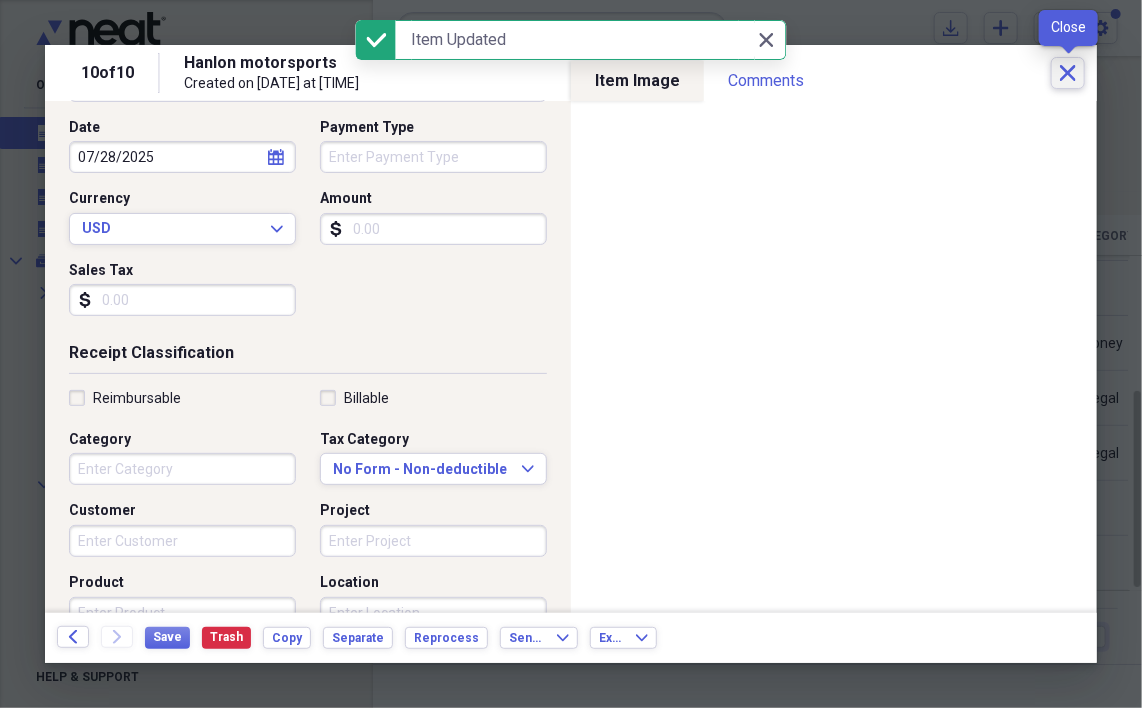 click on "Close" 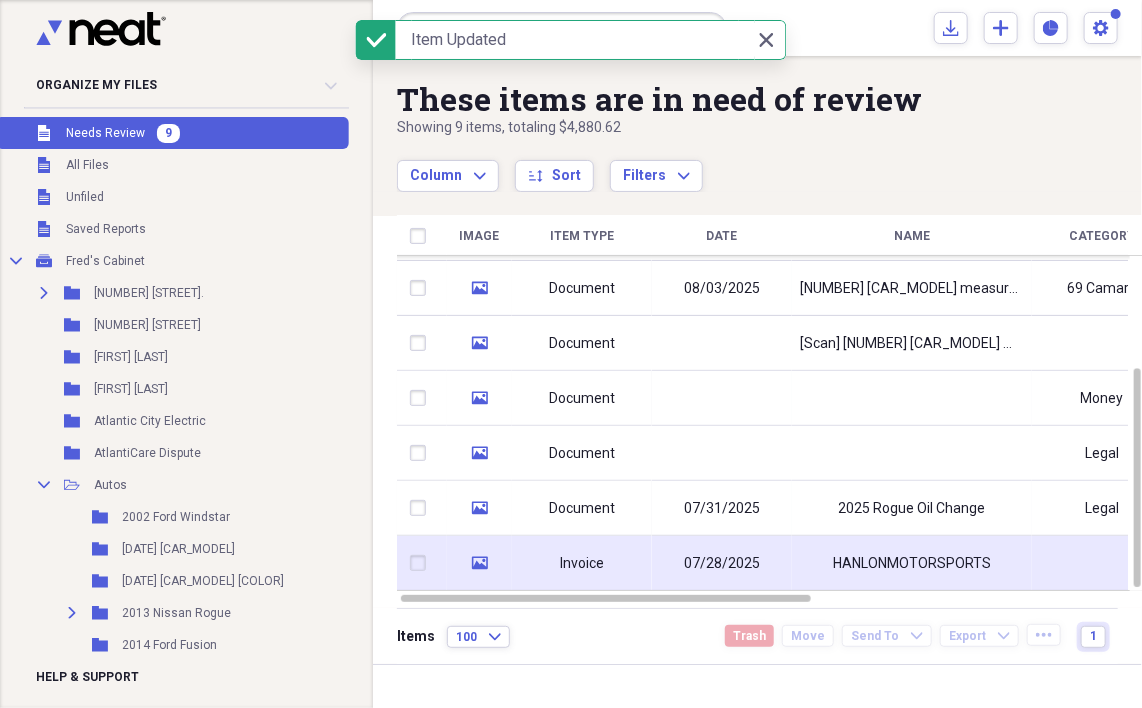 click on "07/28/2025" at bounding box center [722, 563] 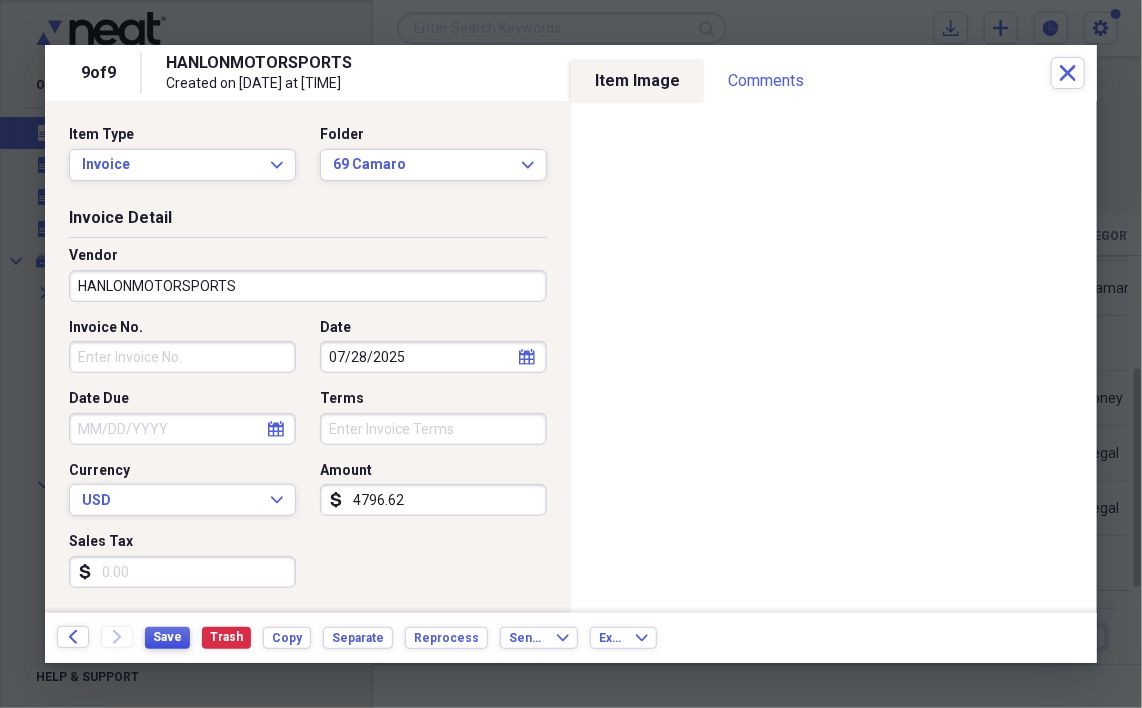 click on "Save" at bounding box center (167, 637) 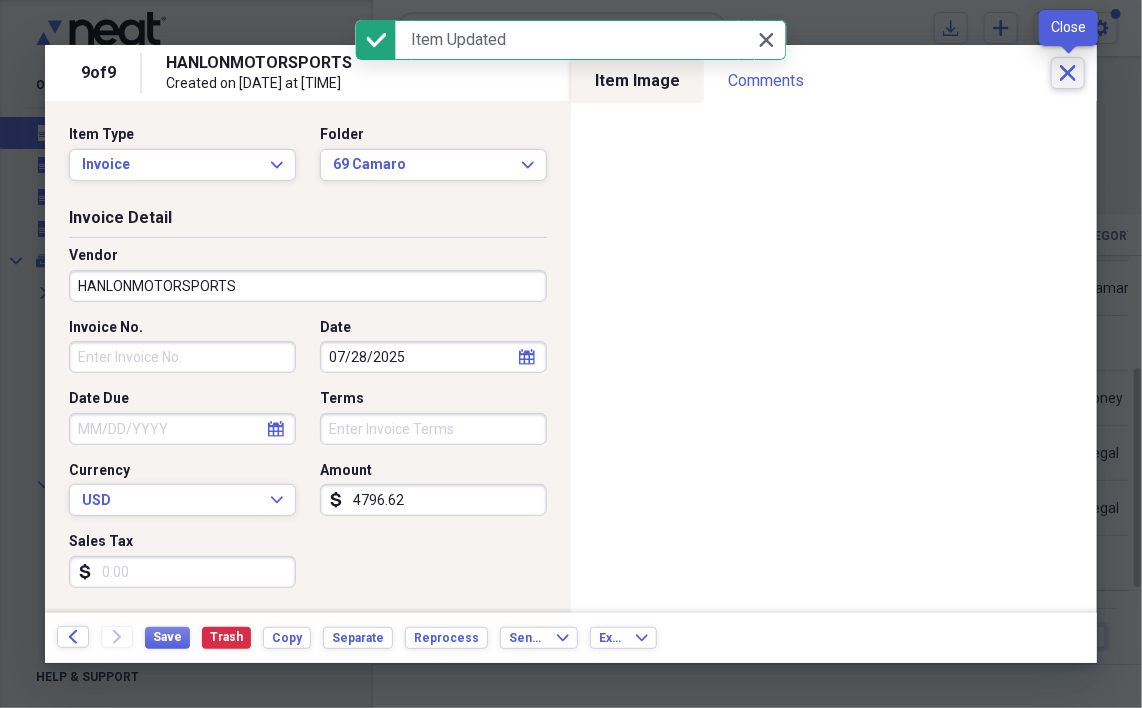 click on "Close" at bounding box center (1068, 73) 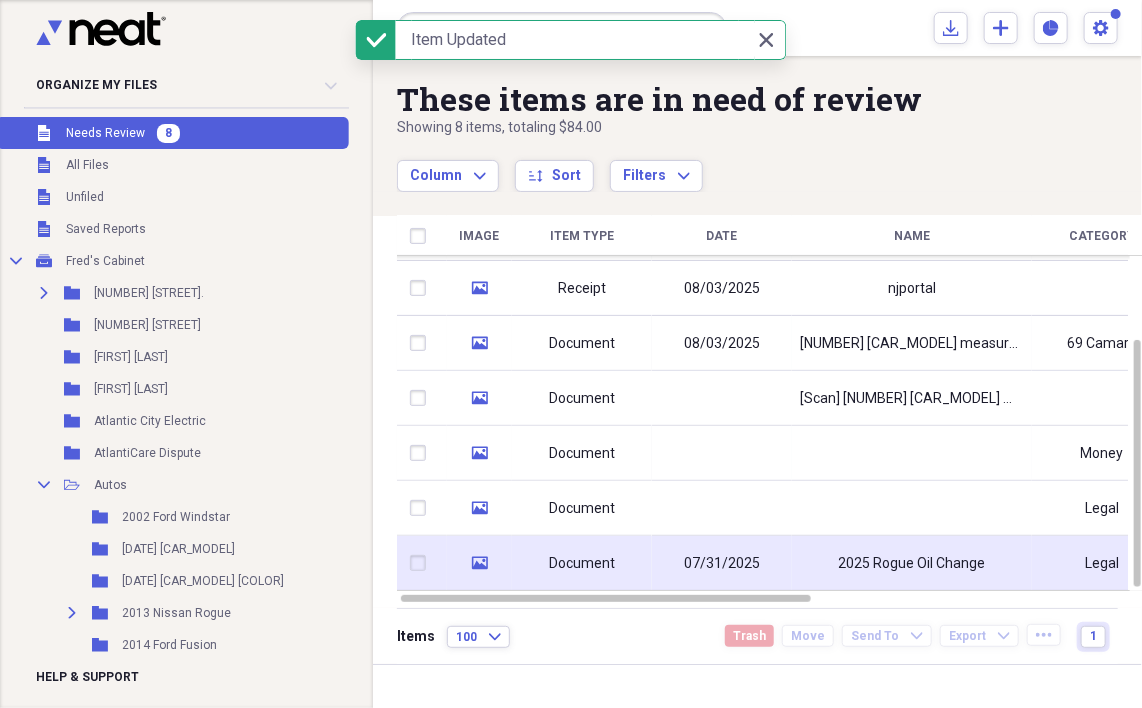 click on "Document" at bounding box center [582, 563] 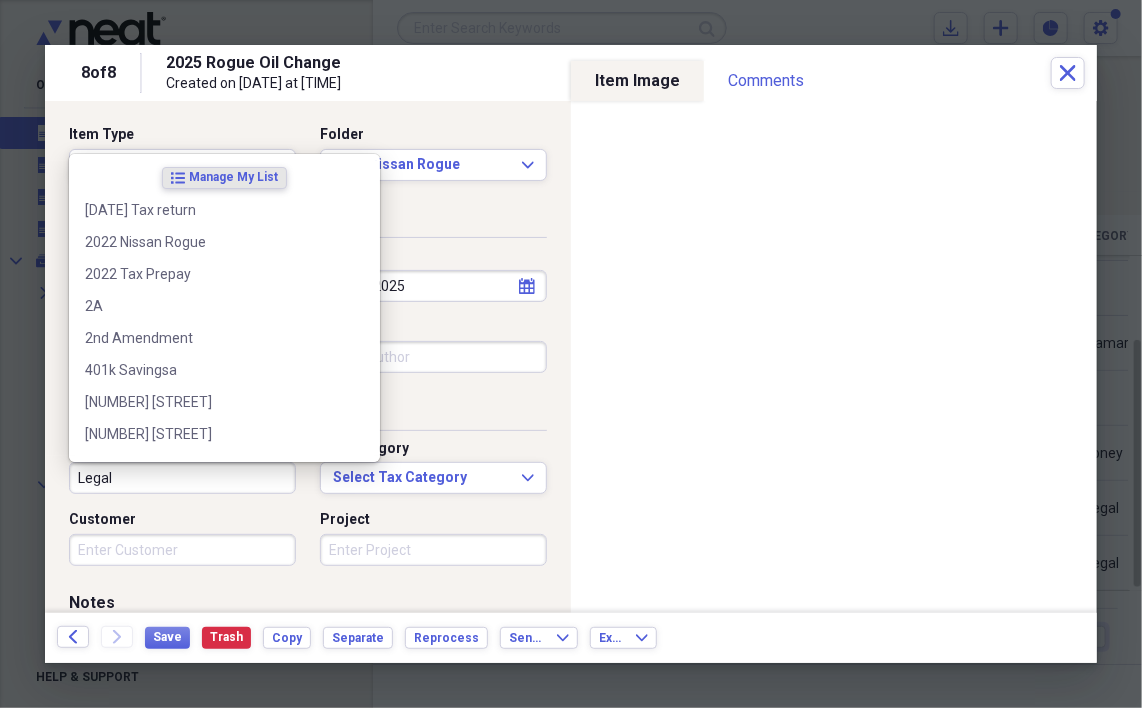 click on "Legal" at bounding box center [182, 478] 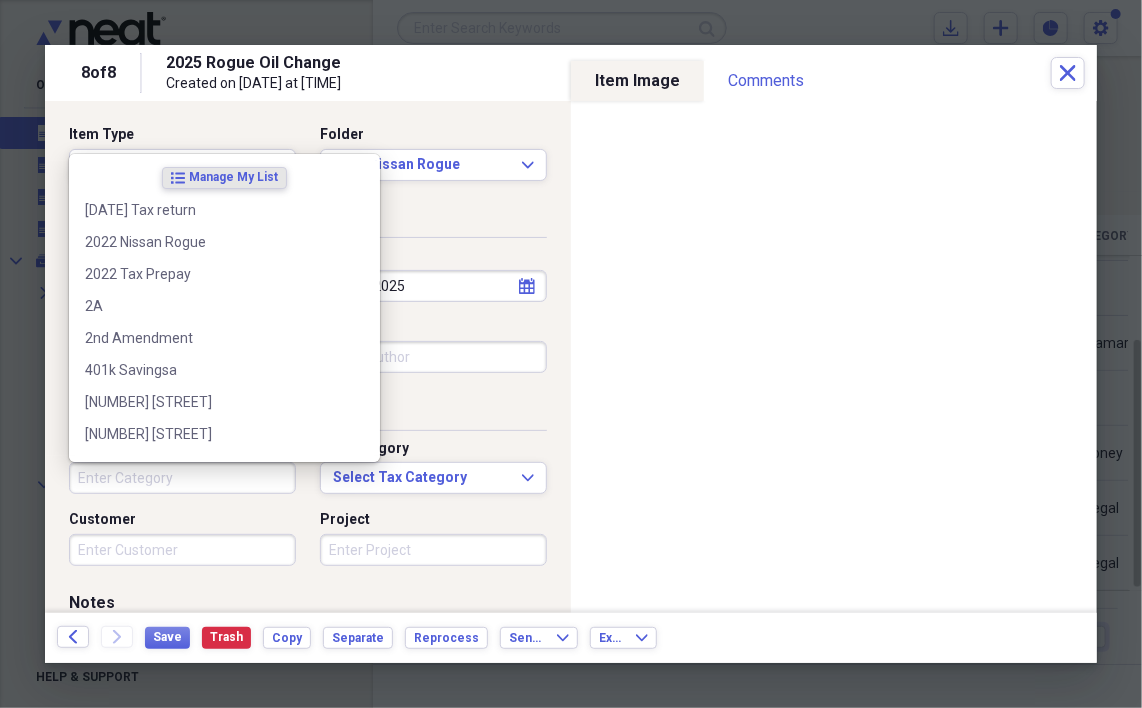 type 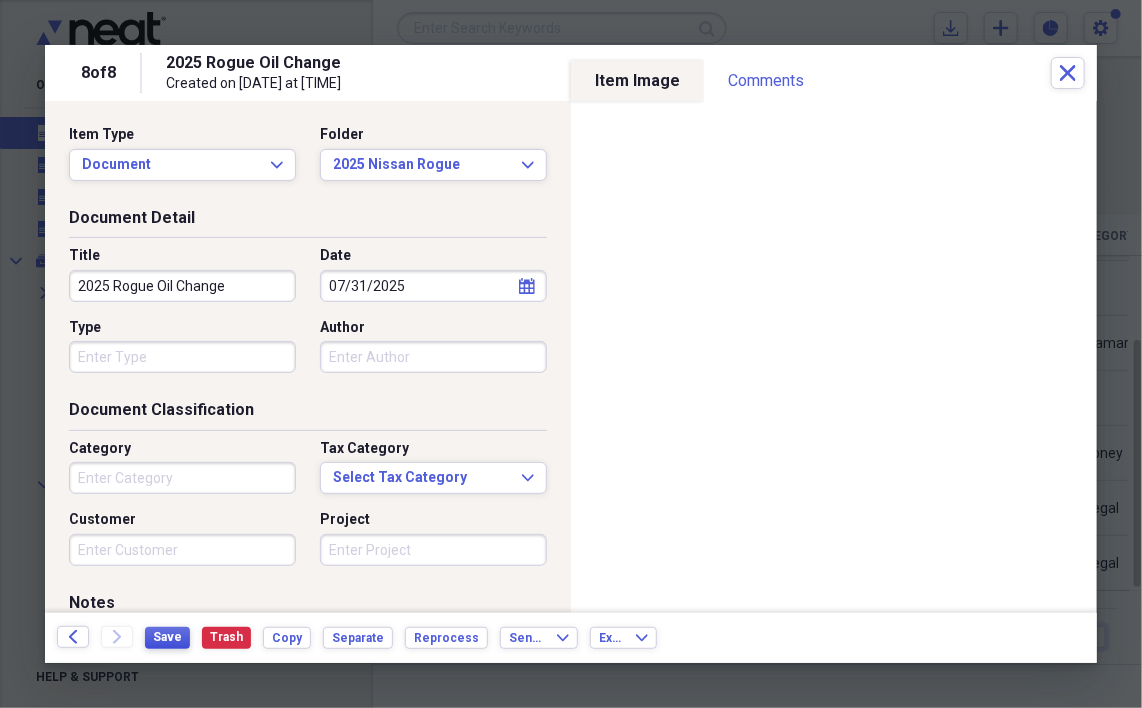 click on "Save" at bounding box center [167, 637] 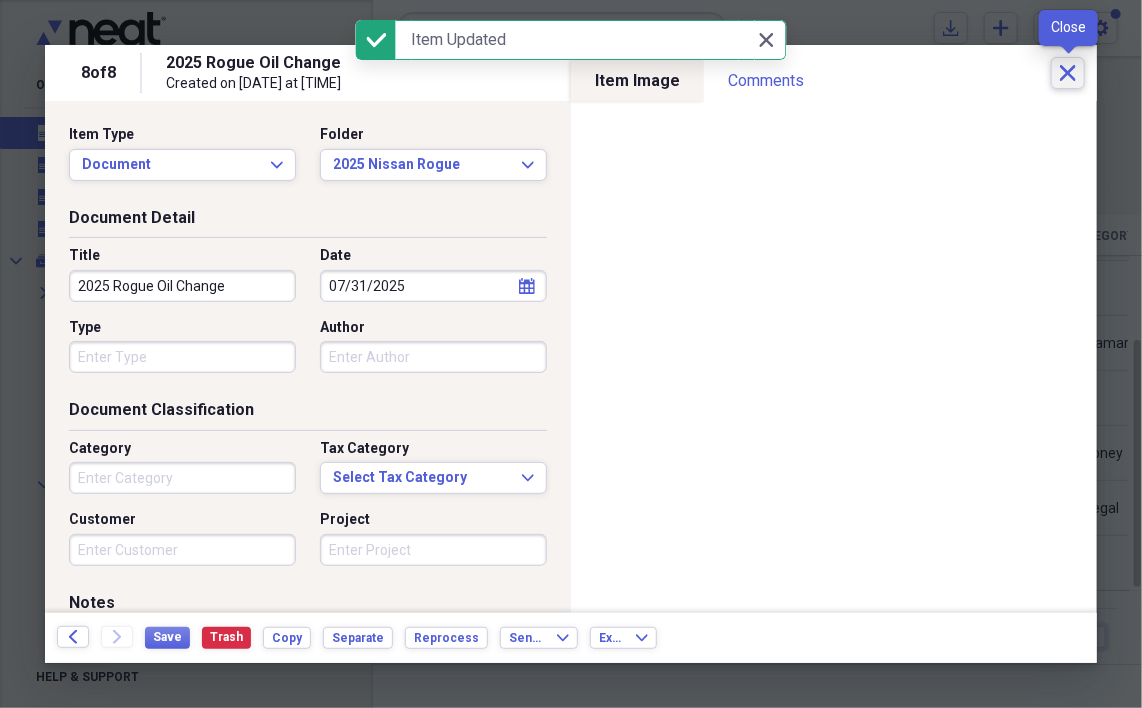 click 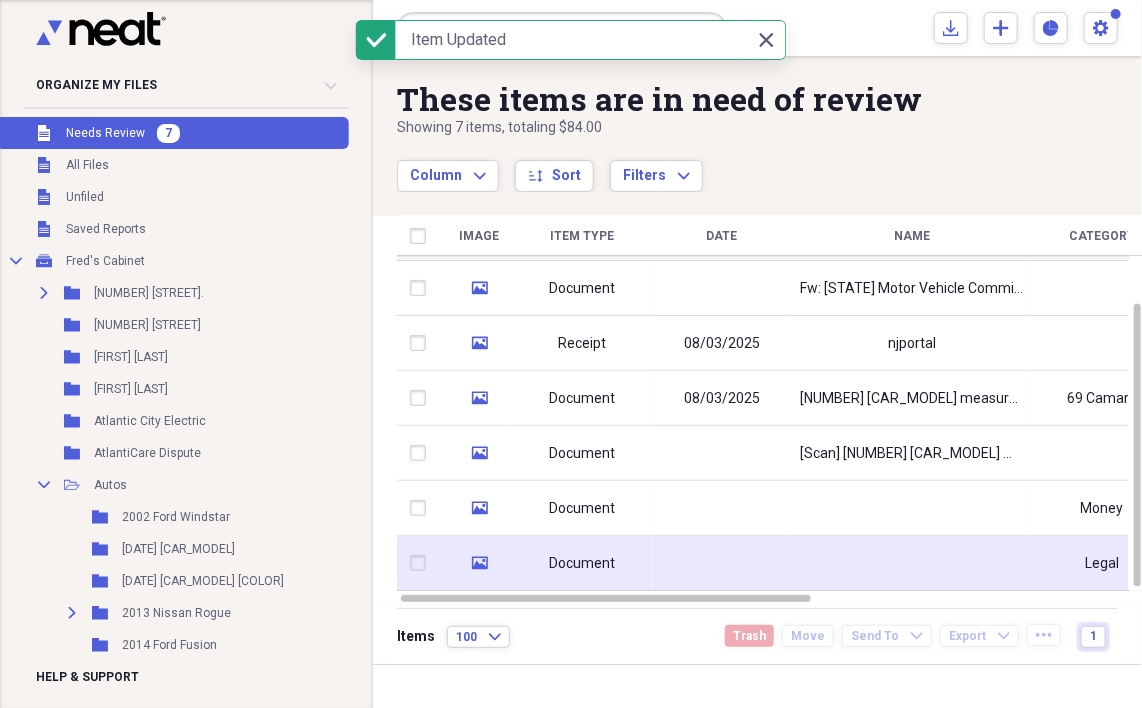 click at bounding box center (722, 563) 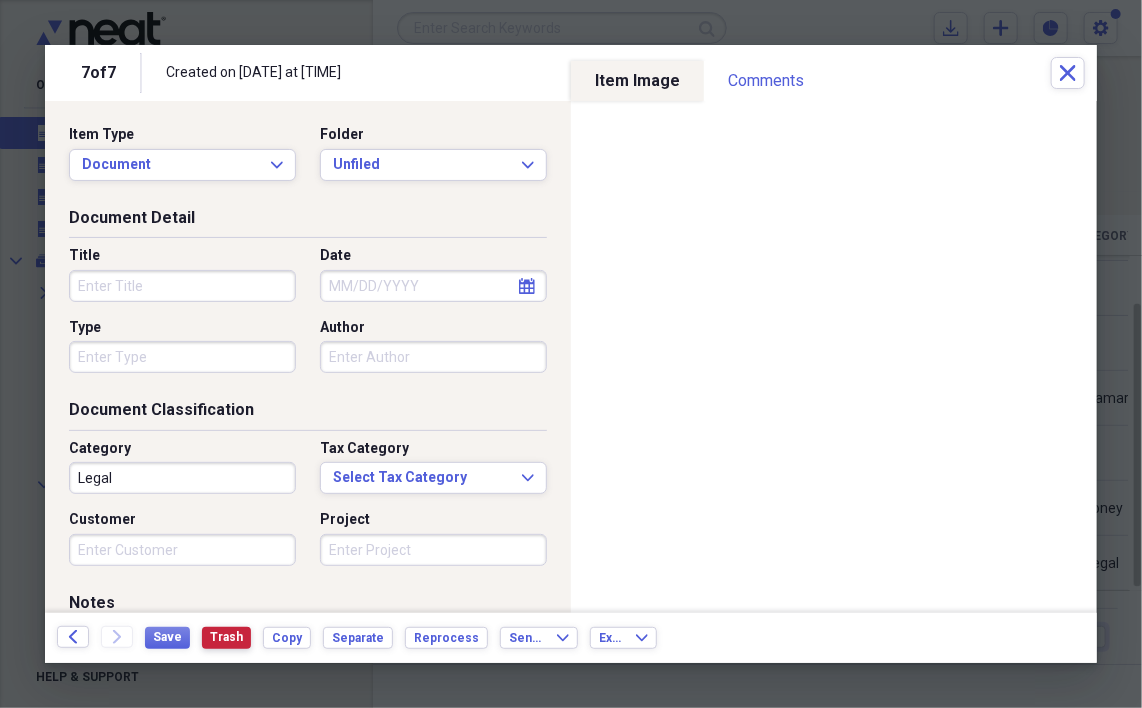click on "Trash" at bounding box center (226, 637) 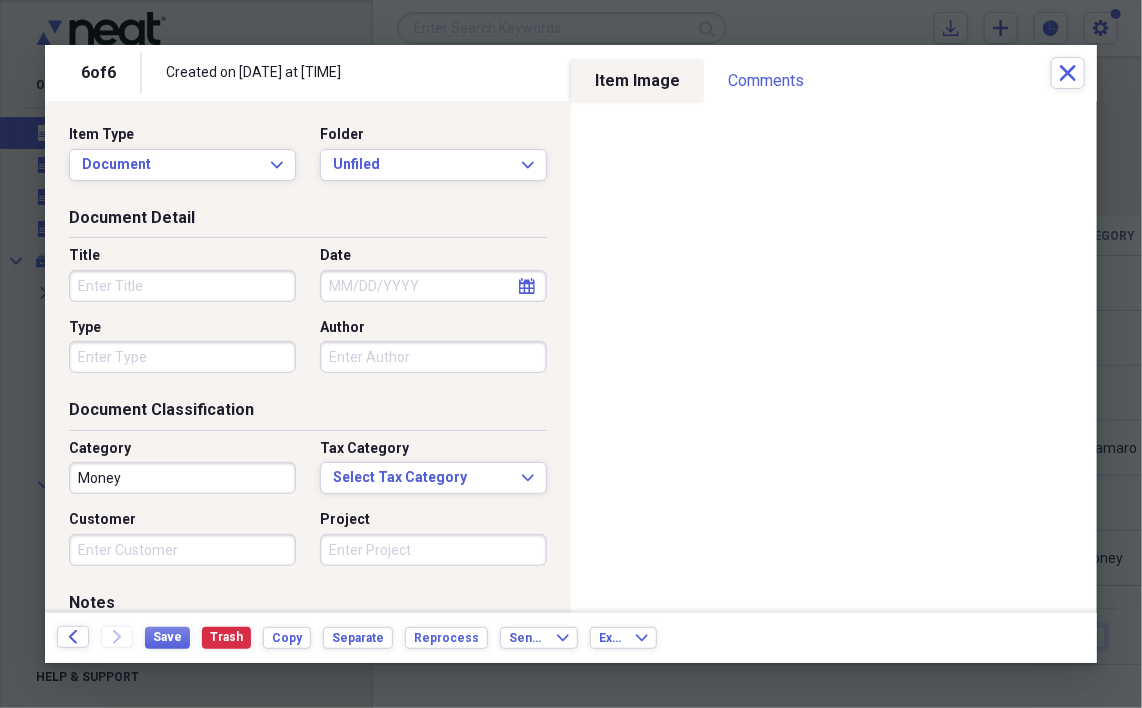 click on "Title" at bounding box center (182, 286) 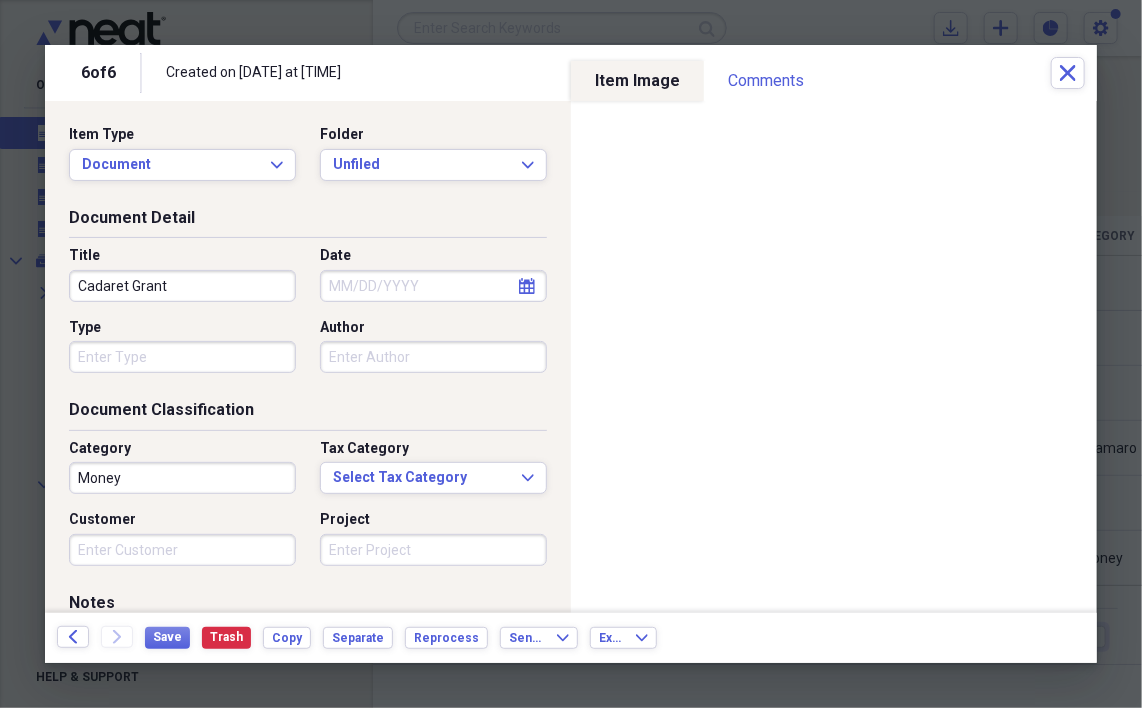 type on "Cadaret Grant" 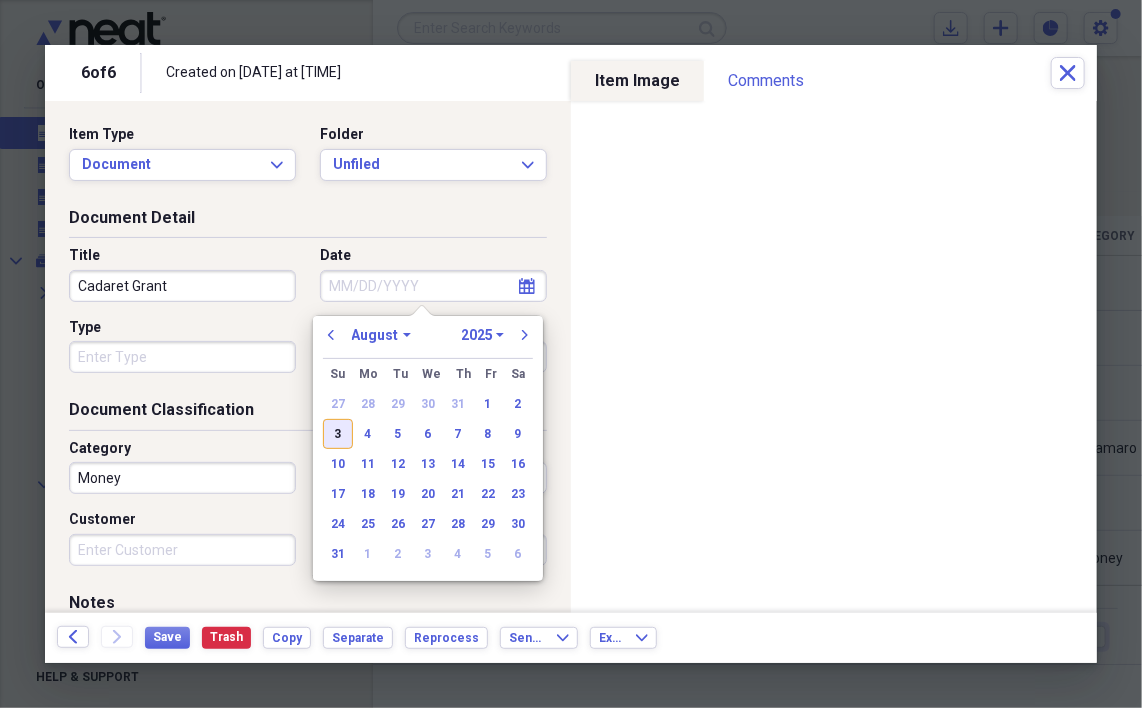 click on "3" at bounding box center [338, 434] 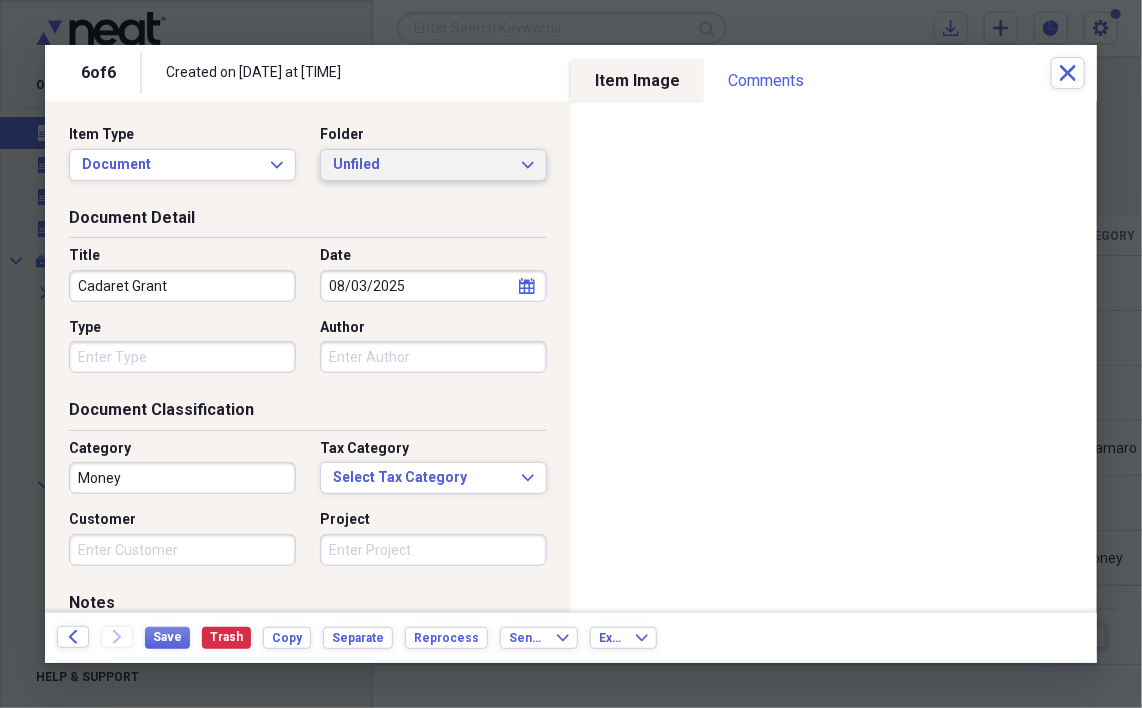 click on "Unfiled" at bounding box center [421, 165] 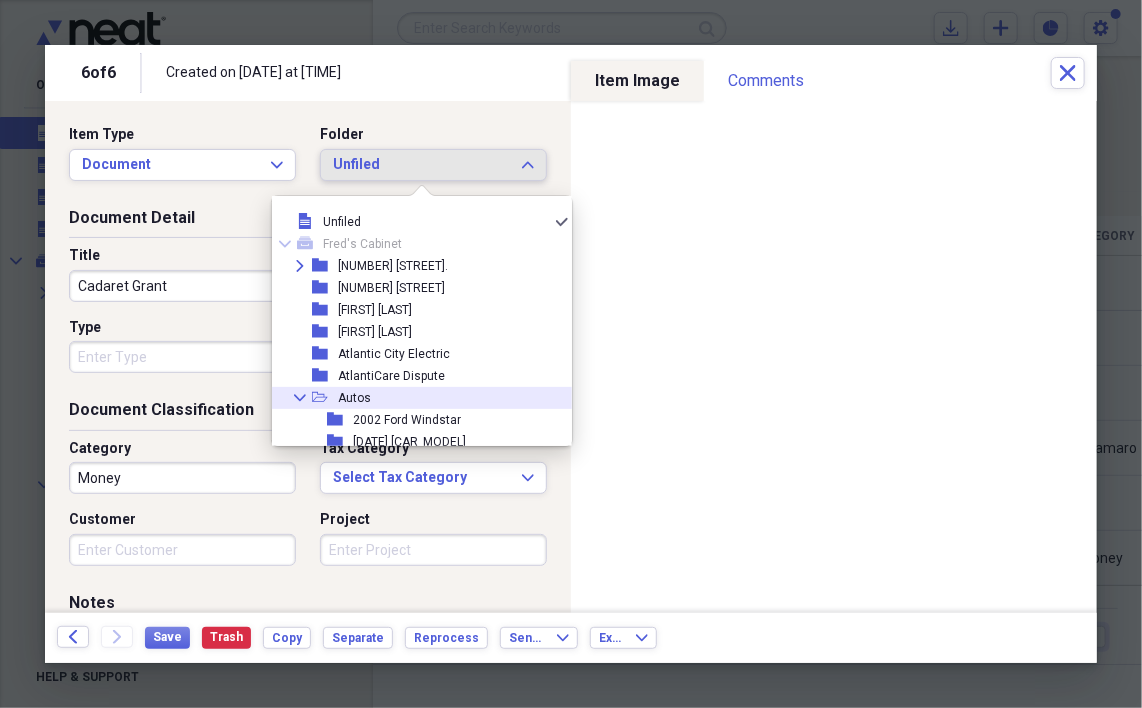 click on "Collapse" 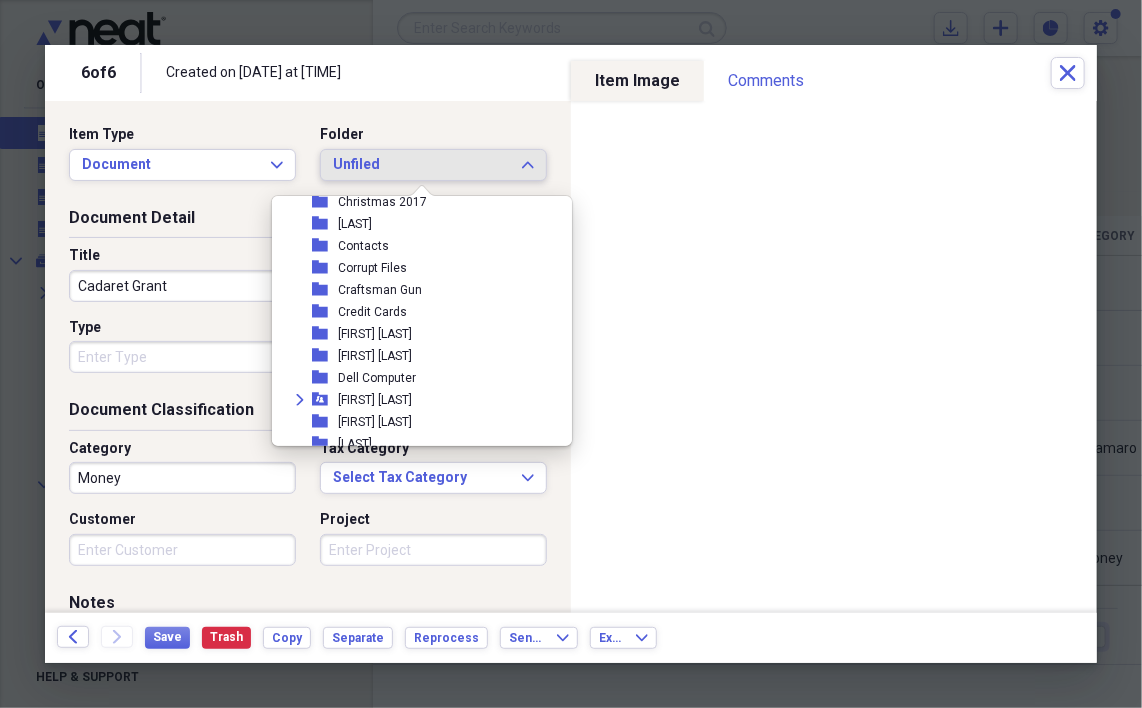 scroll, scrollTop: 500, scrollLeft: 0, axis: vertical 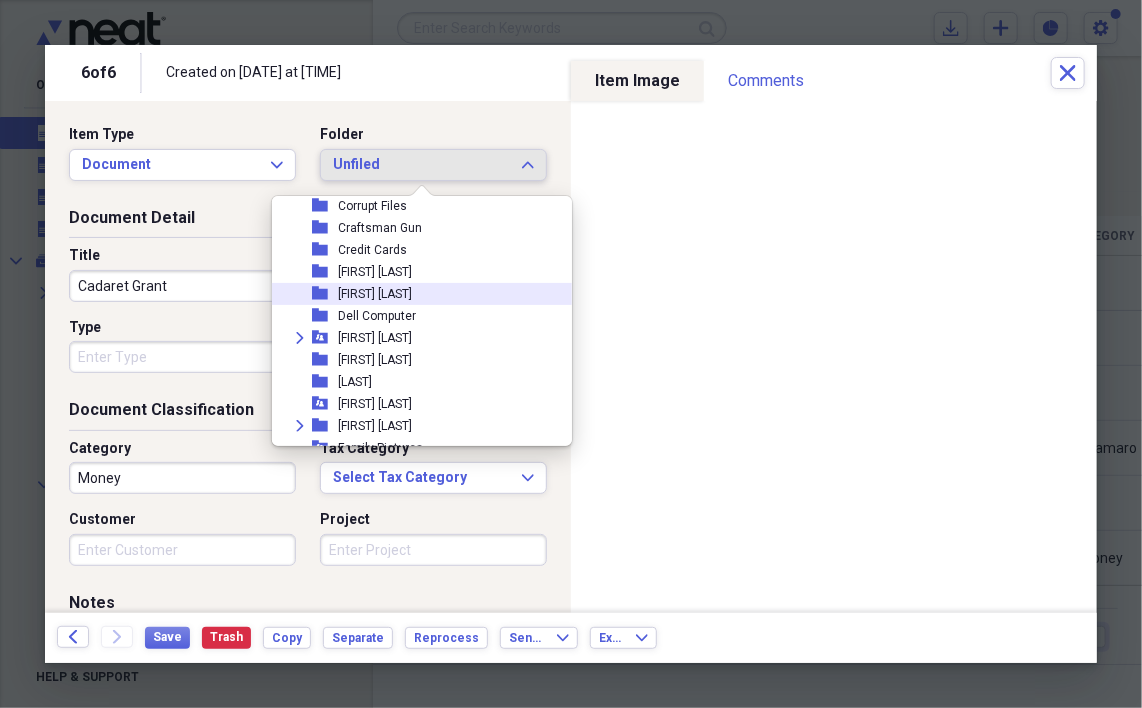 click on "[FIRST] [LAST]" at bounding box center (375, 294) 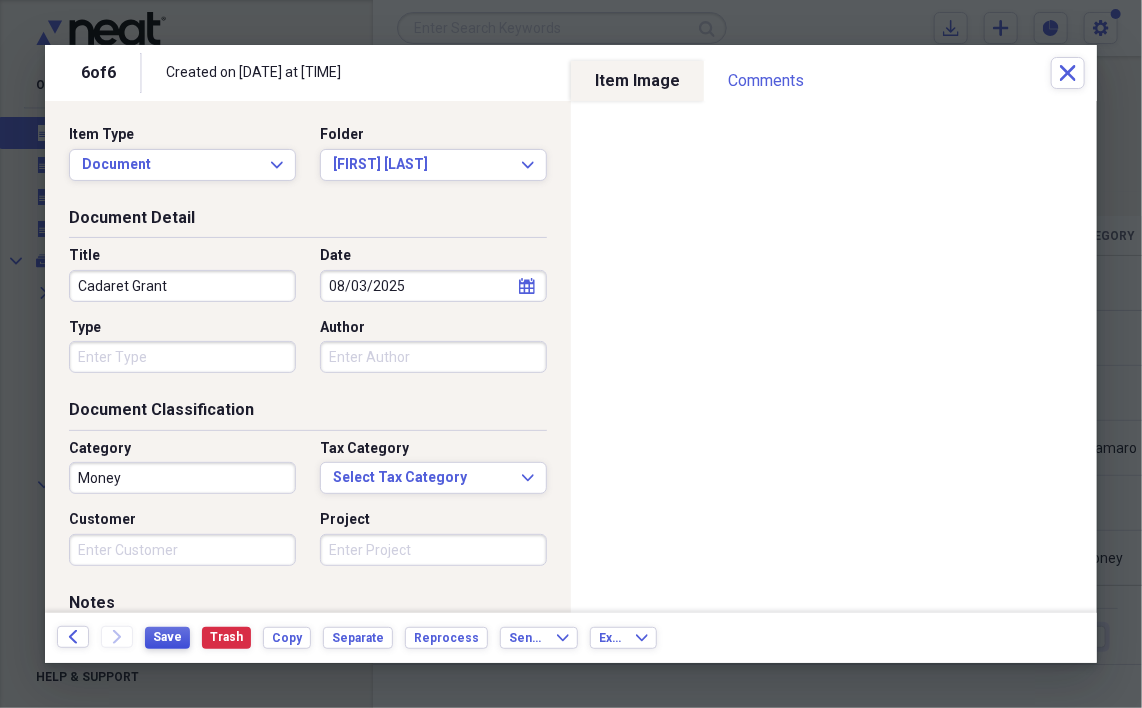 click on "Save" at bounding box center (167, 638) 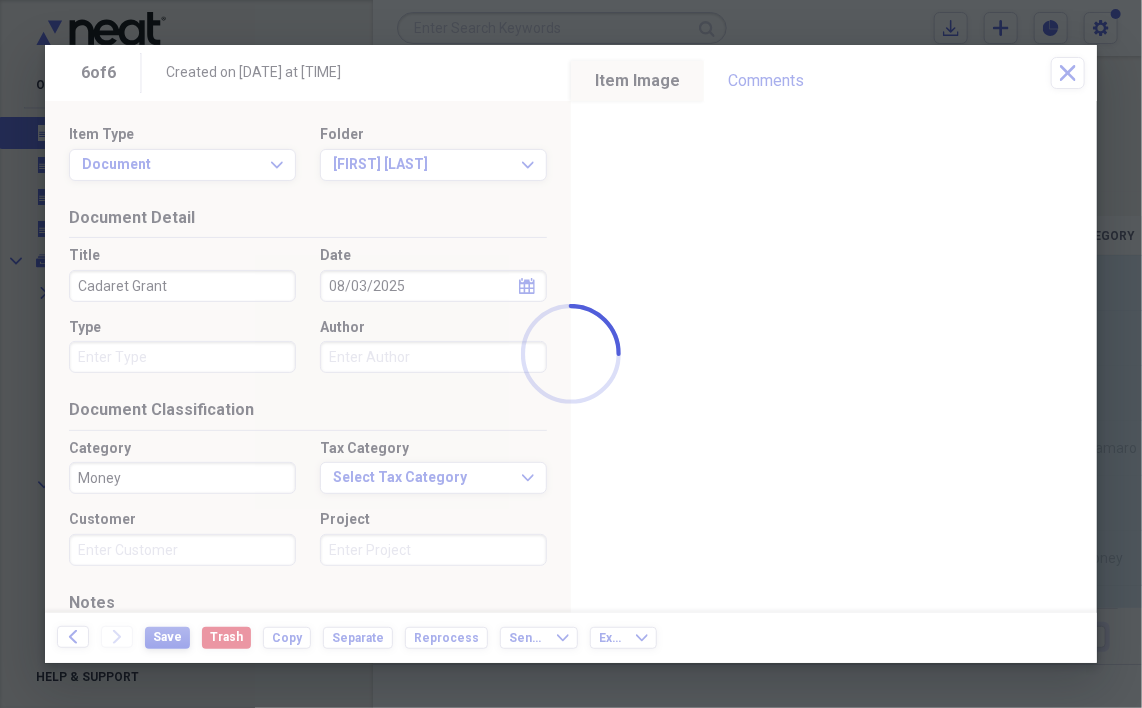 type on "Cadaret Grant" 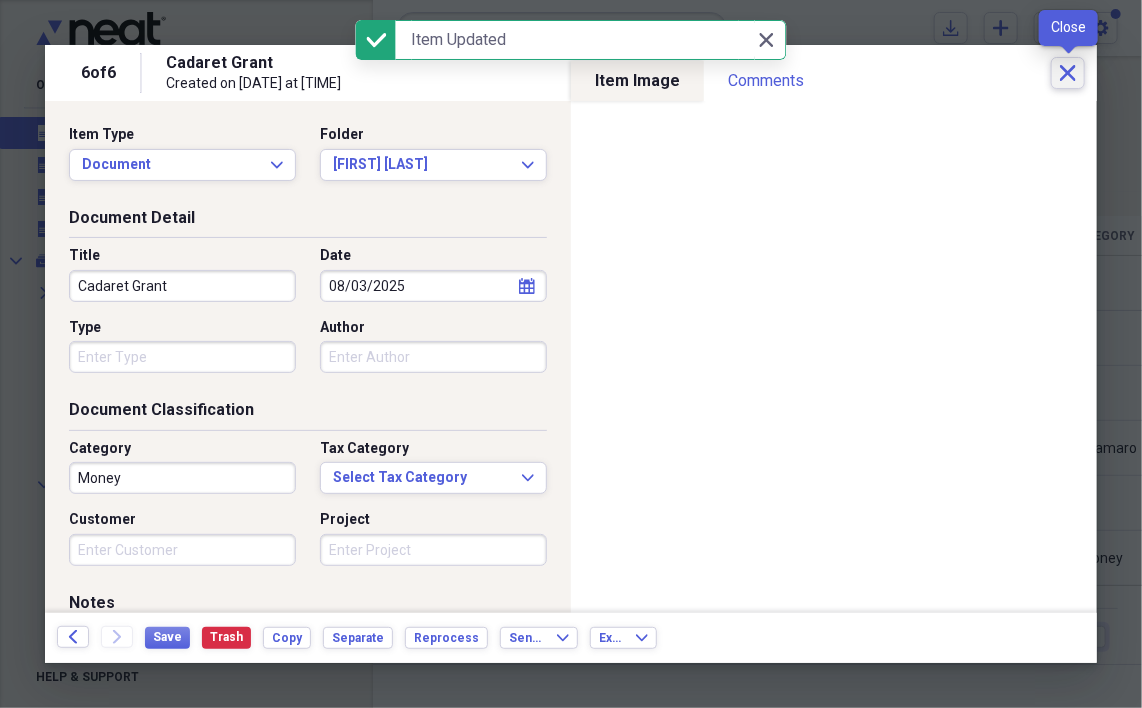 click on "Close" at bounding box center [1068, 73] 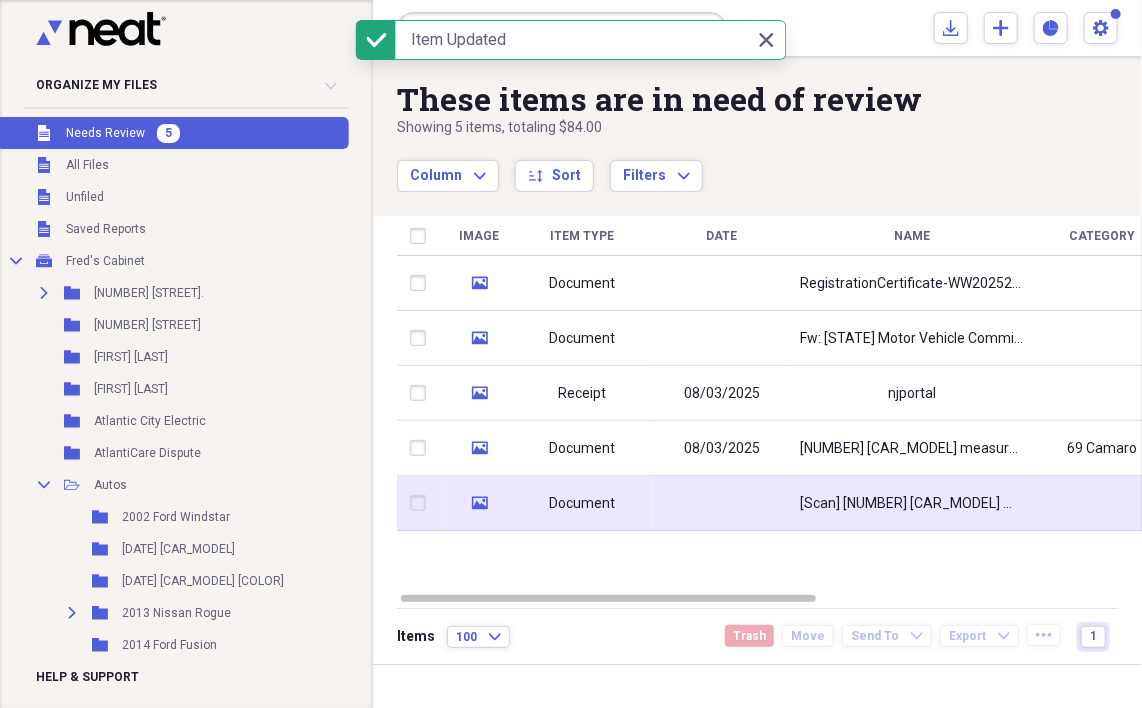 click at bounding box center (722, 503) 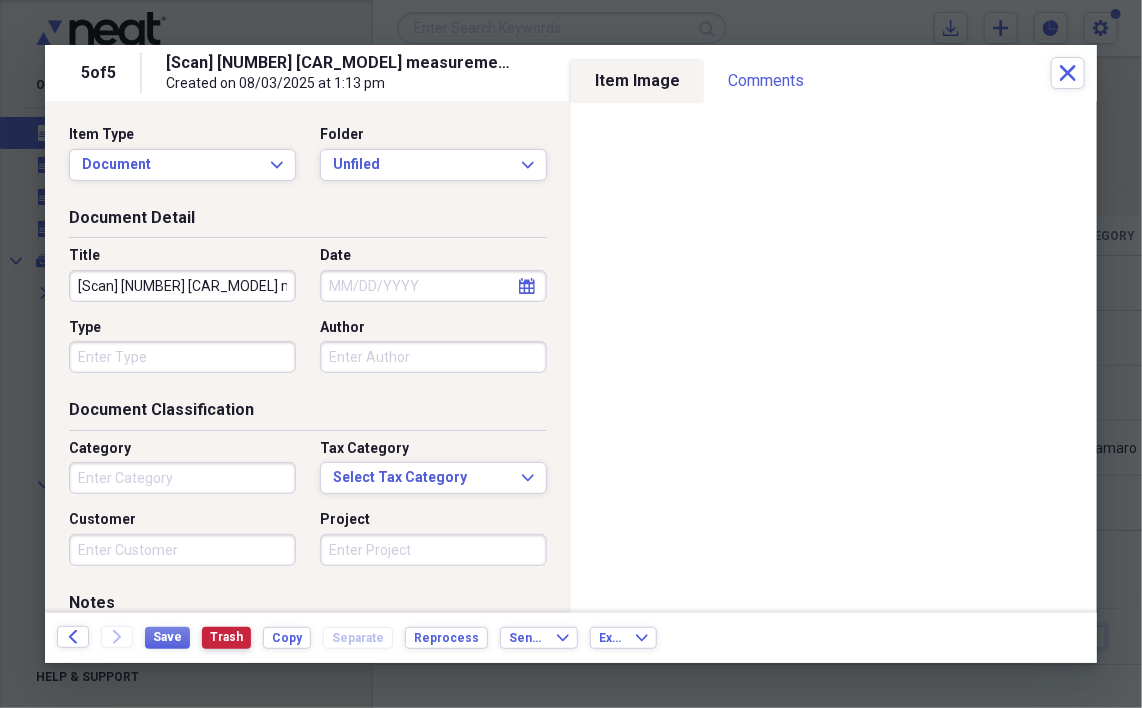 click on "Trash" at bounding box center [226, 637] 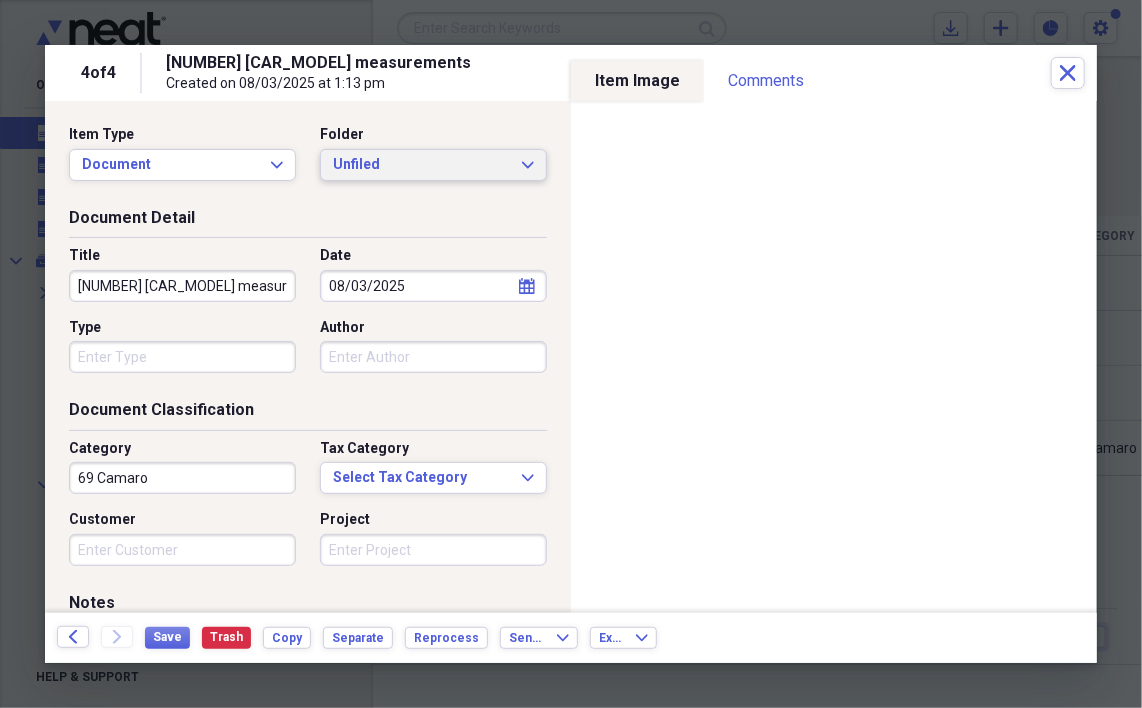 click on "Unfiled Expand" at bounding box center (433, 165) 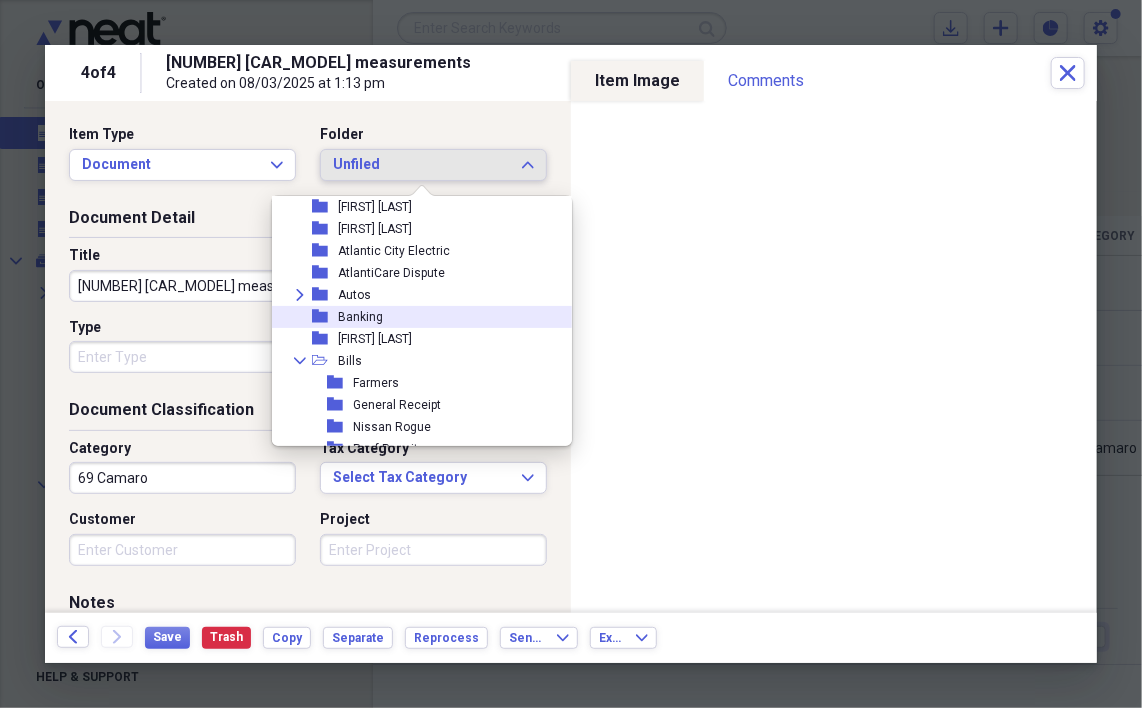 scroll, scrollTop: 100, scrollLeft: 0, axis: vertical 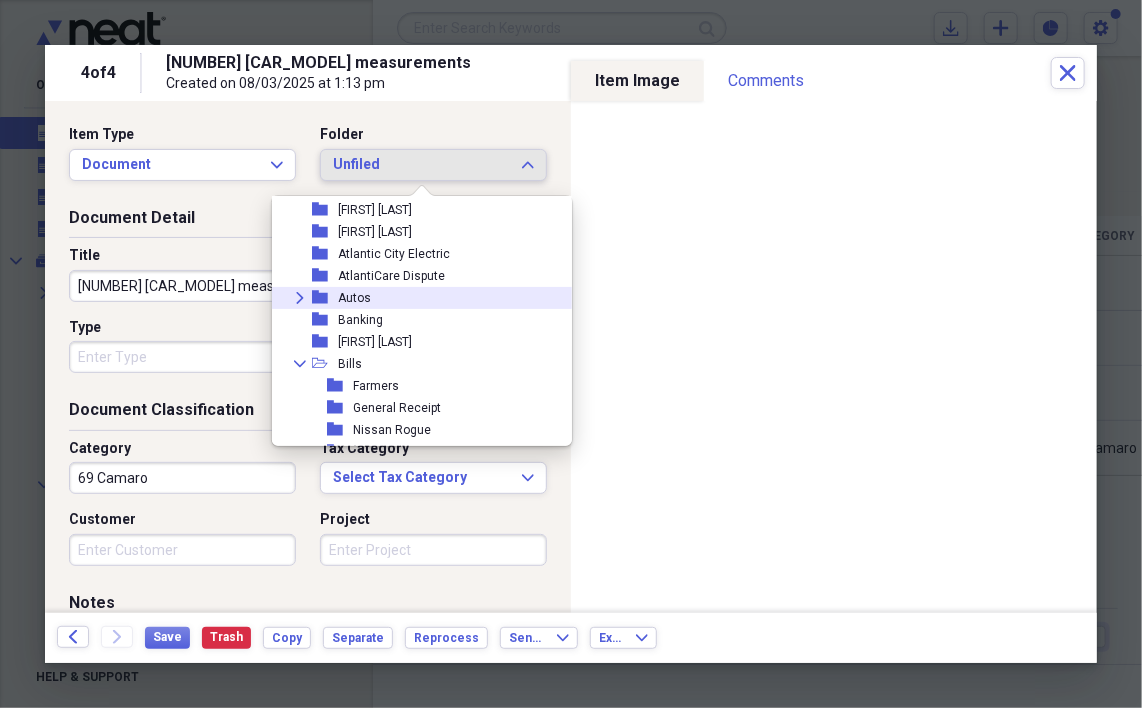 click on "Expand" 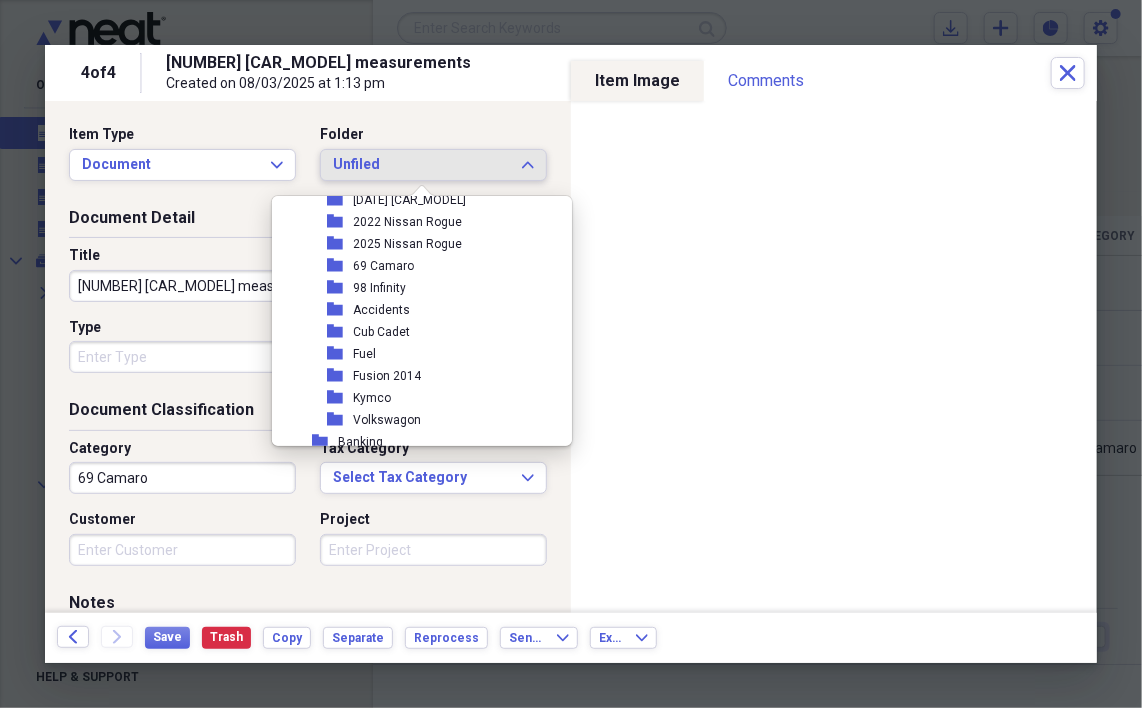 scroll, scrollTop: 400, scrollLeft: 0, axis: vertical 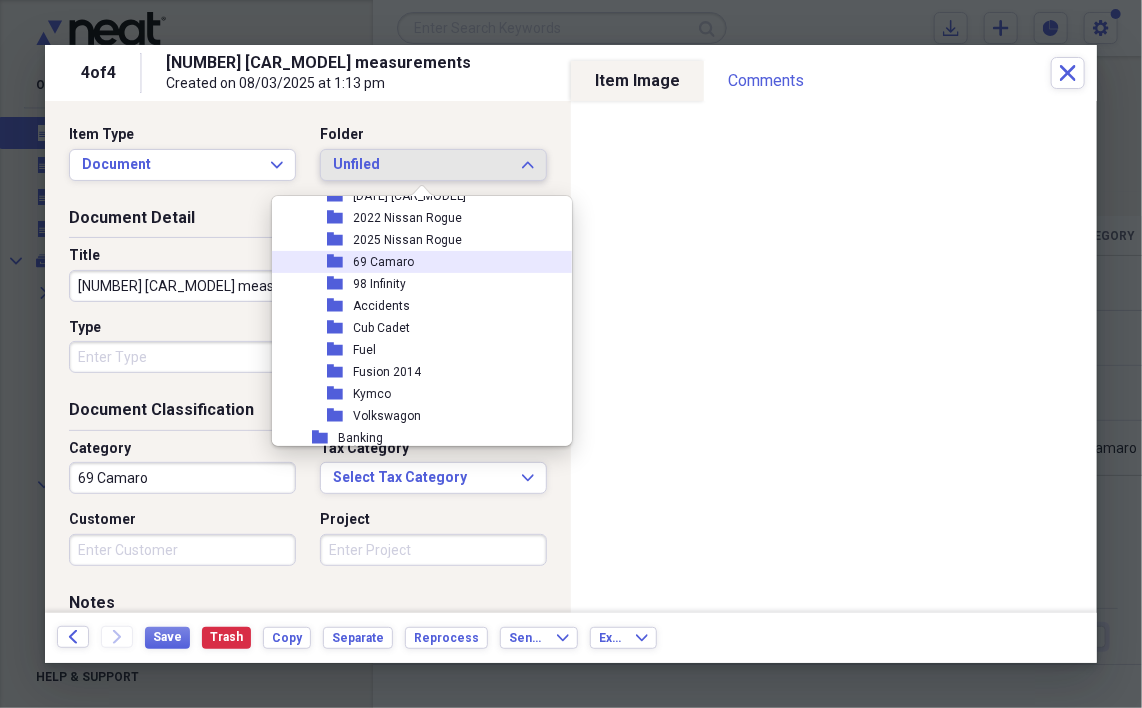 click on "folder 69 Camaro" at bounding box center [414, 262] 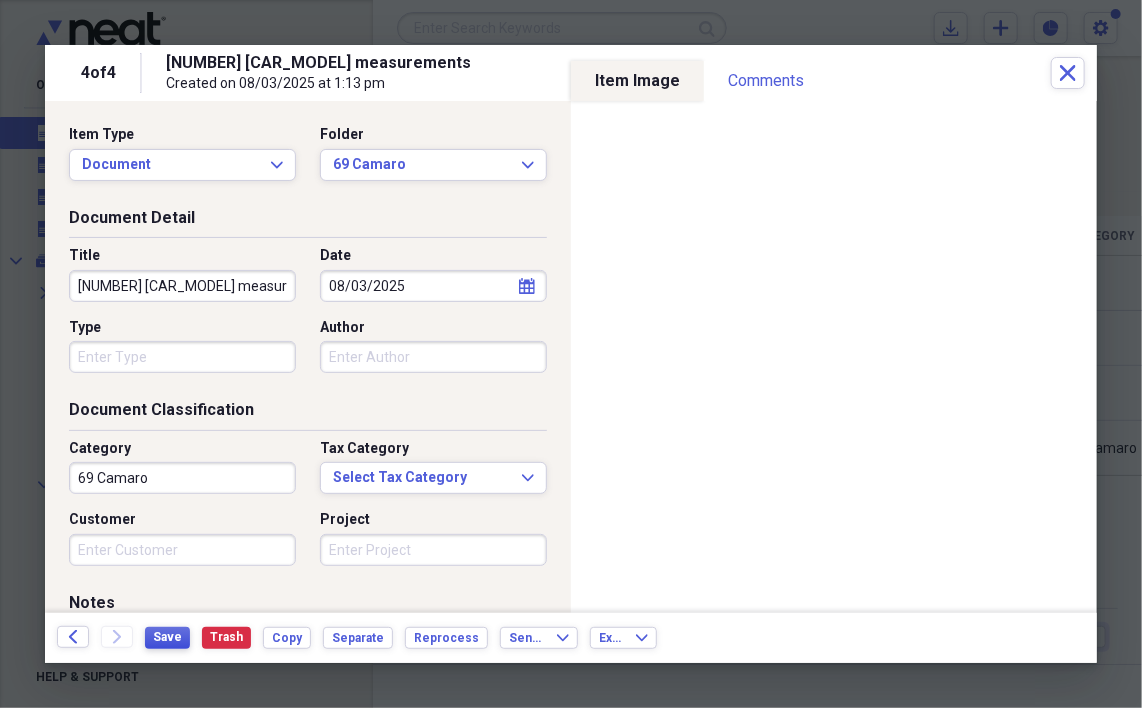 click on "Save" at bounding box center [167, 637] 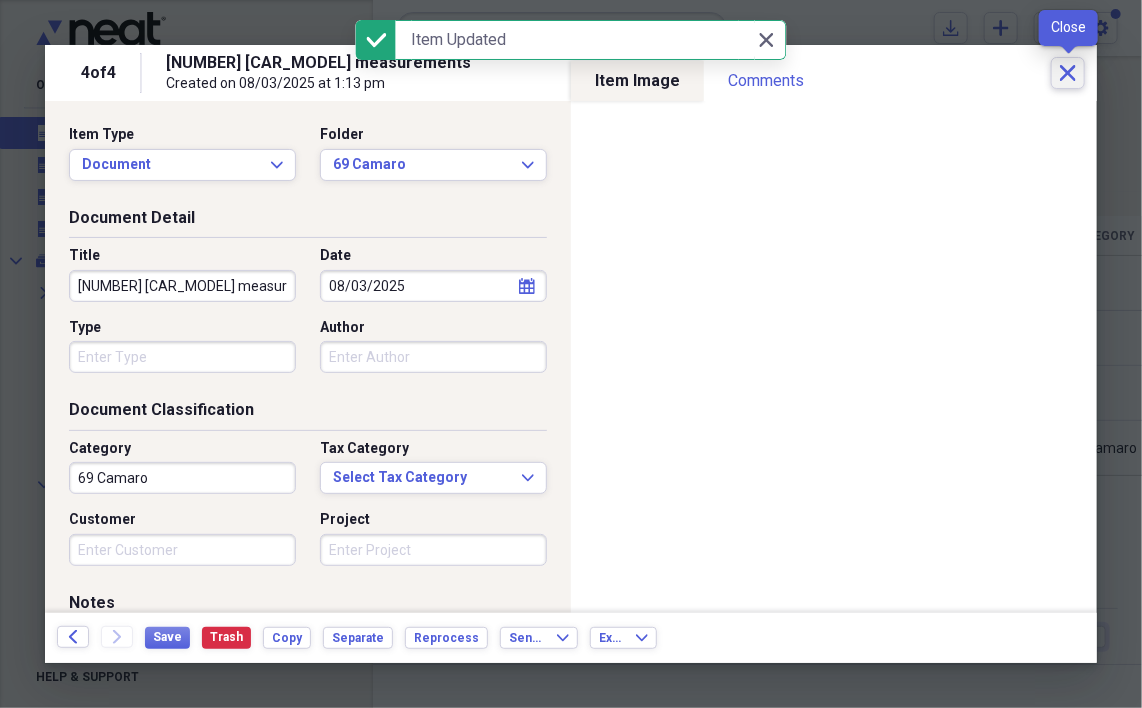 click on "Close" 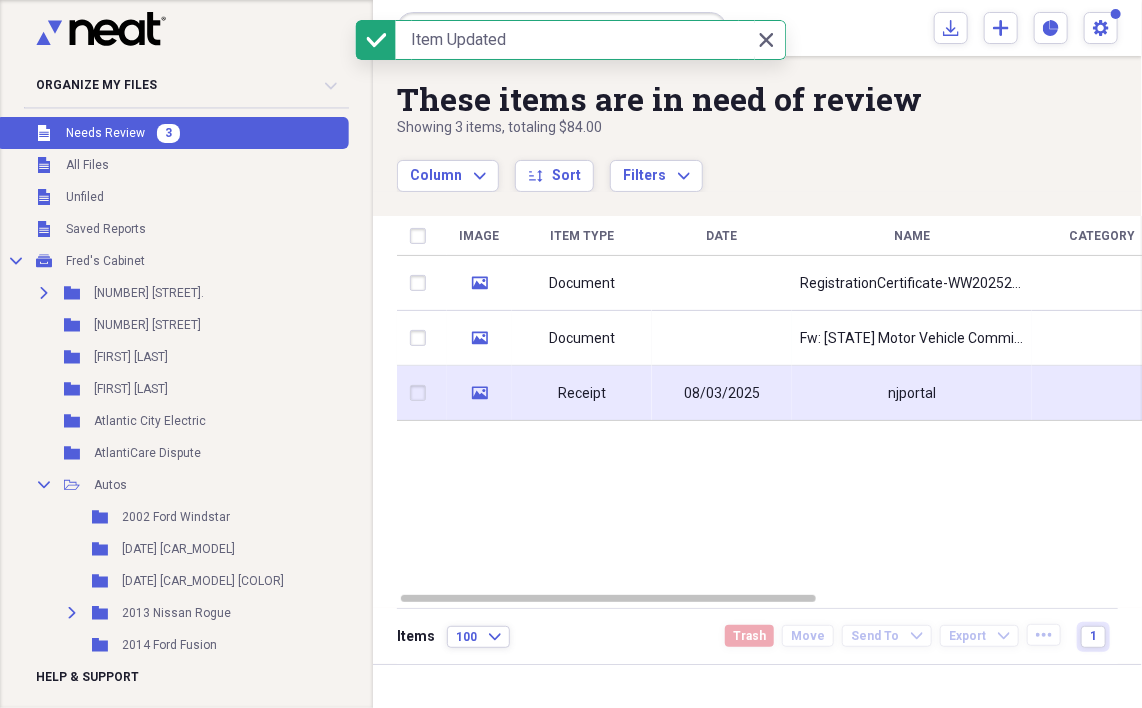 click on "08/03/2025" at bounding box center (722, 394) 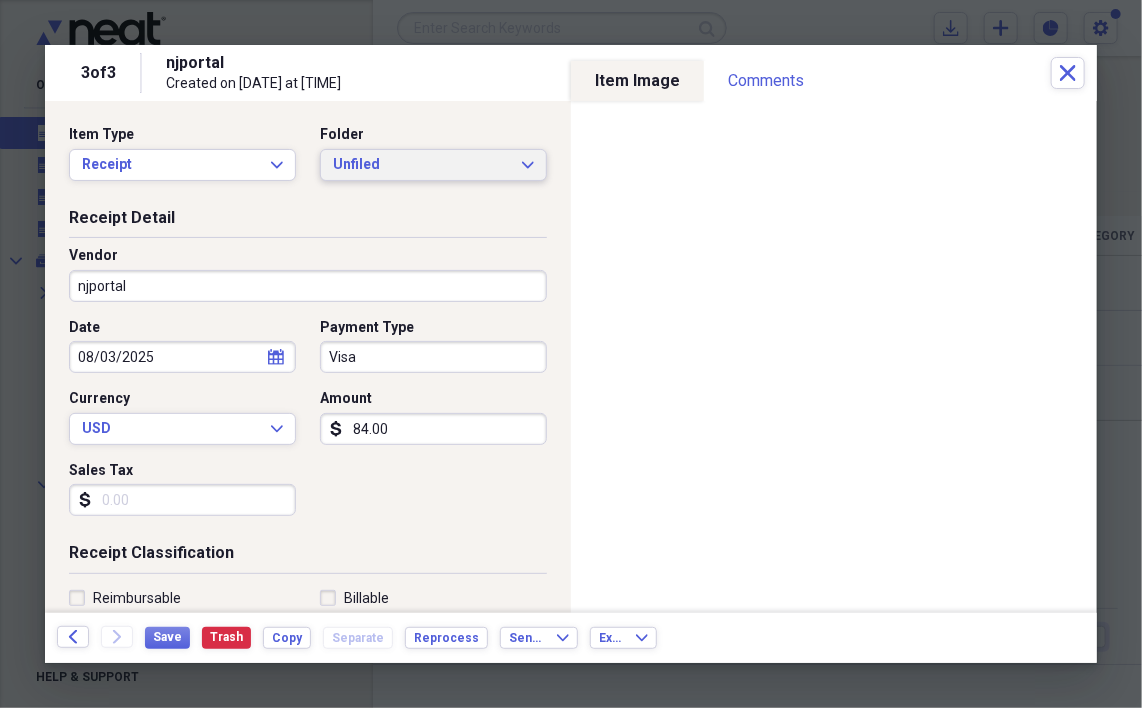click on "Unfiled Expand" at bounding box center (433, 165) 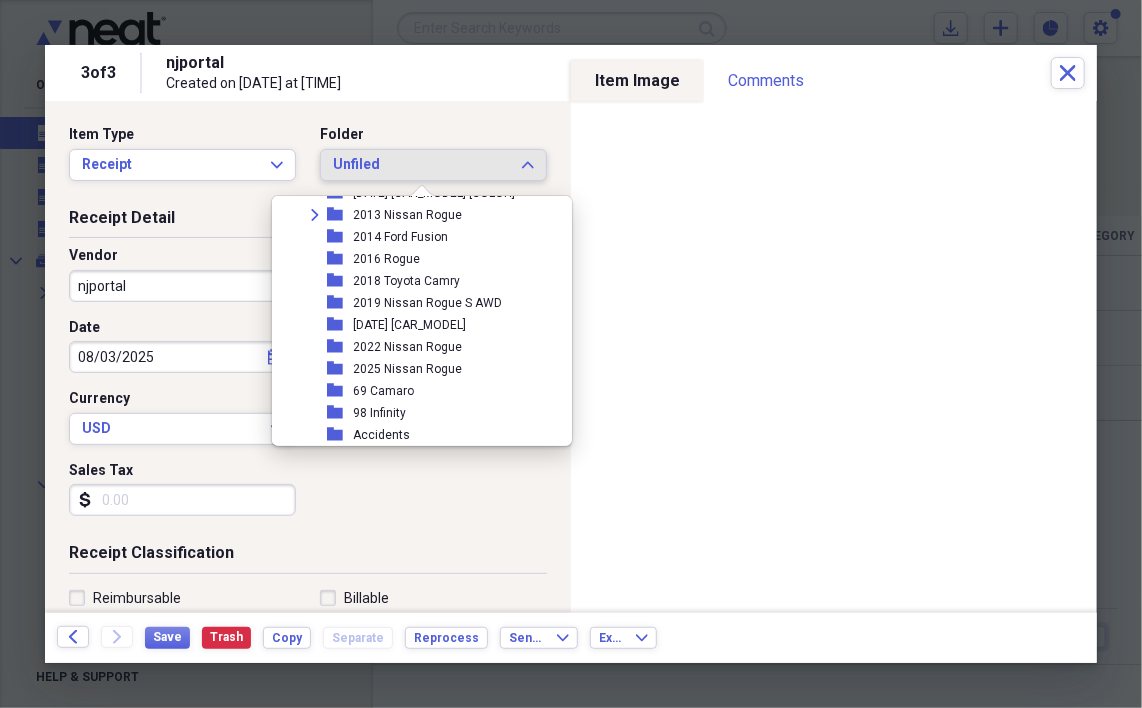 scroll, scrollTop: 300, scrollLeft: 0, axis: vertical 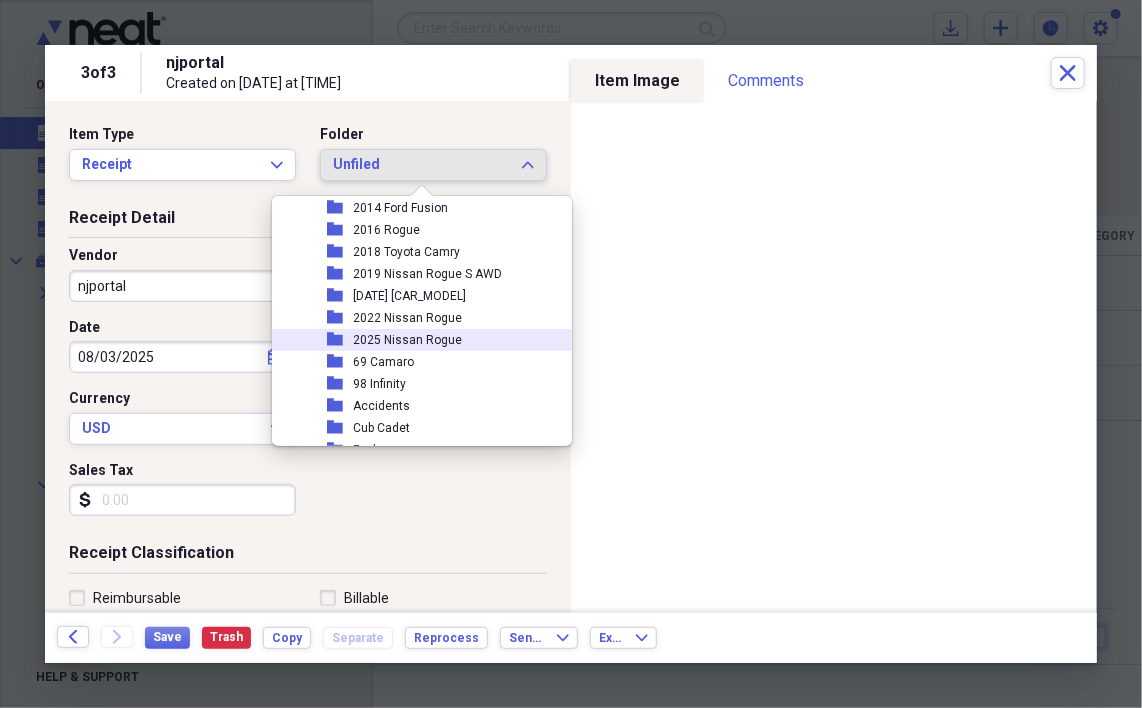click on "2025 Nissan Rogue" at bounding box center [407, 340] 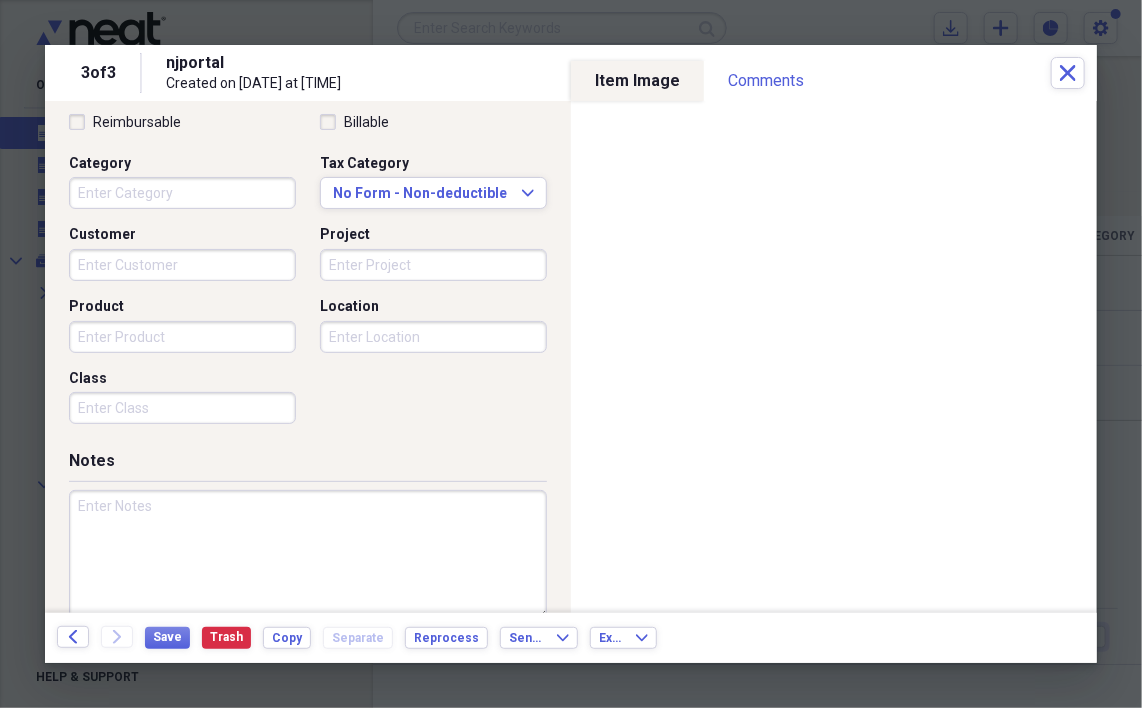 scroll, scrollTop: 508, scrollLeft: 0, axis: vertical 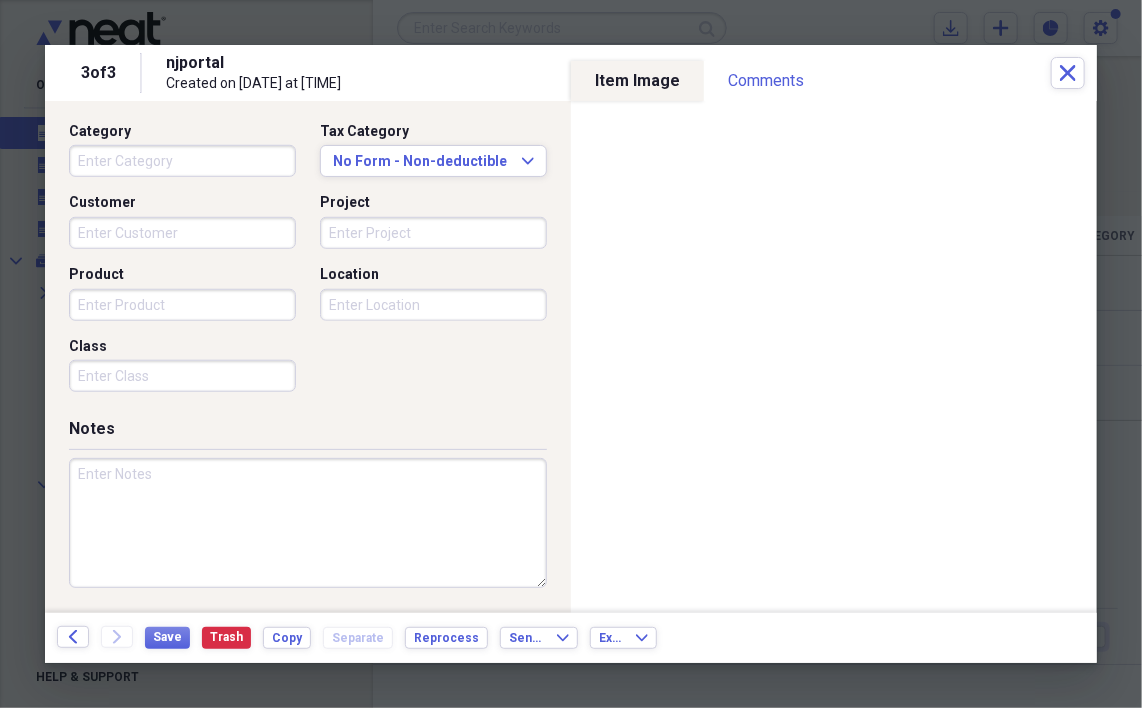 click at bounding box center (308, 523) 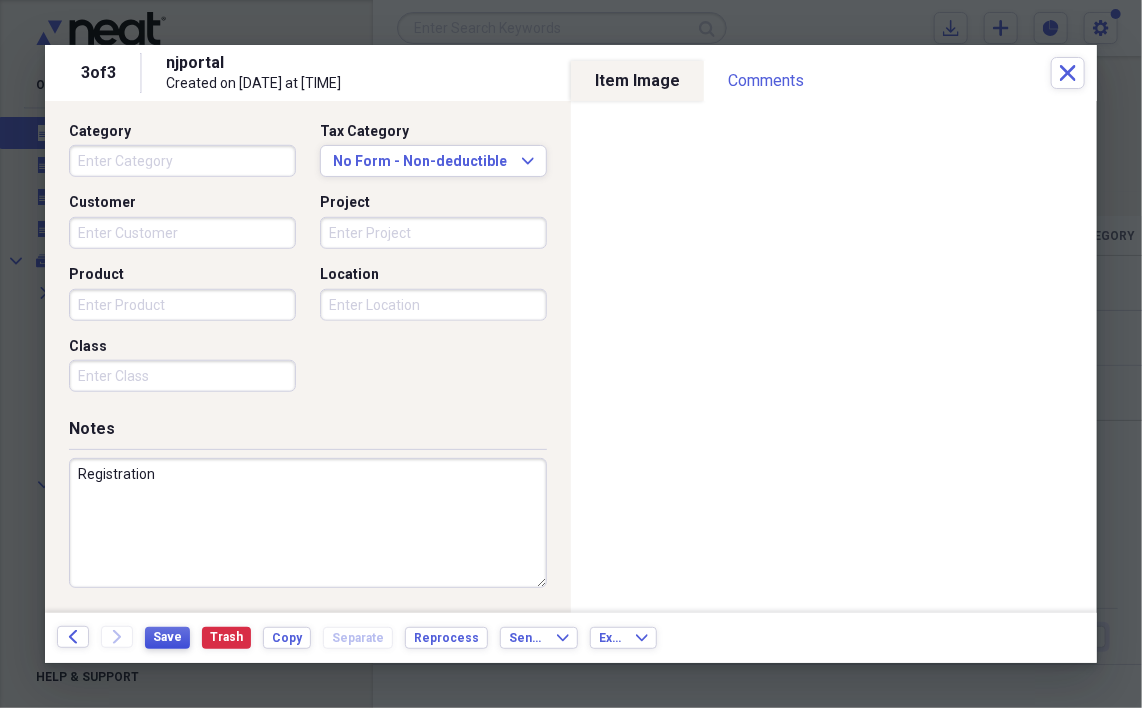 type on "Registration" 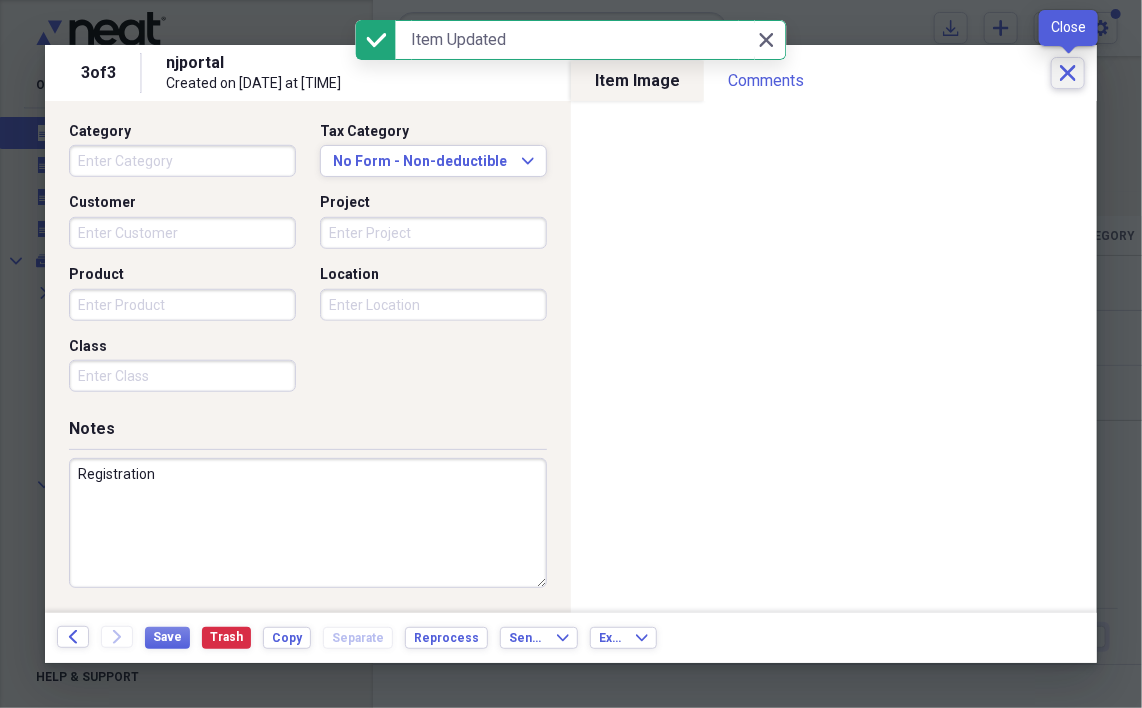 click on "Close" at bounding box center [1068, 73] 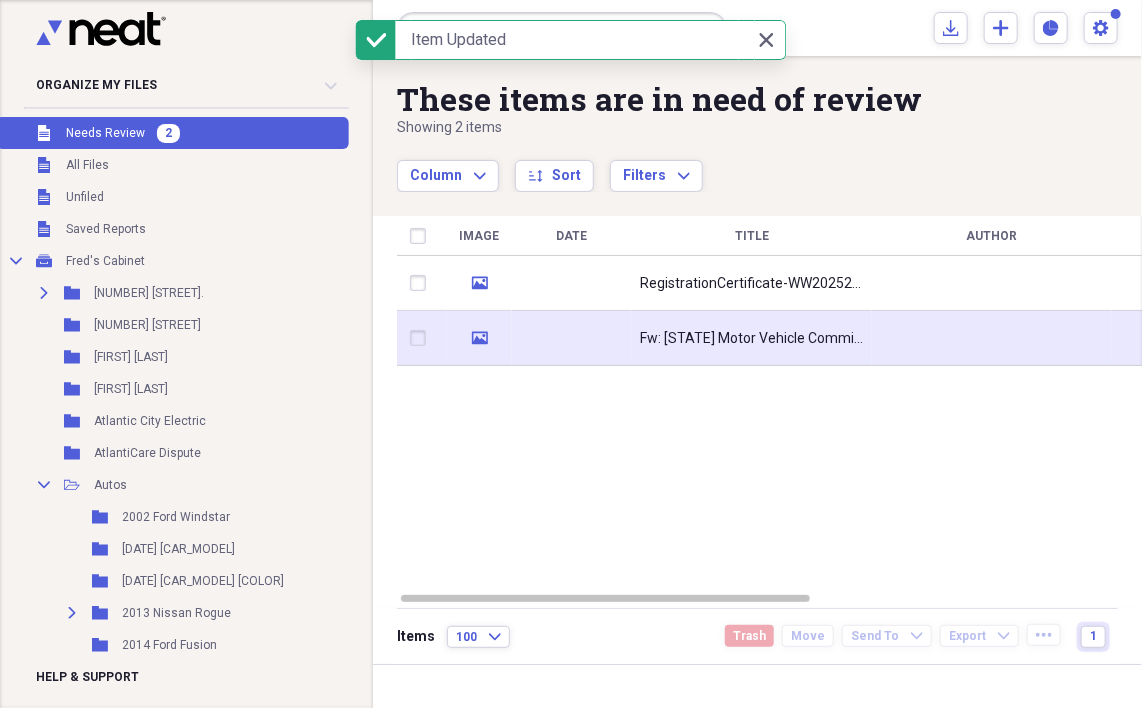 click on "Fw: [STATE] Motor Vehicle Commission - Registration Renewal Confirmation" at bounding box center (752, 338) 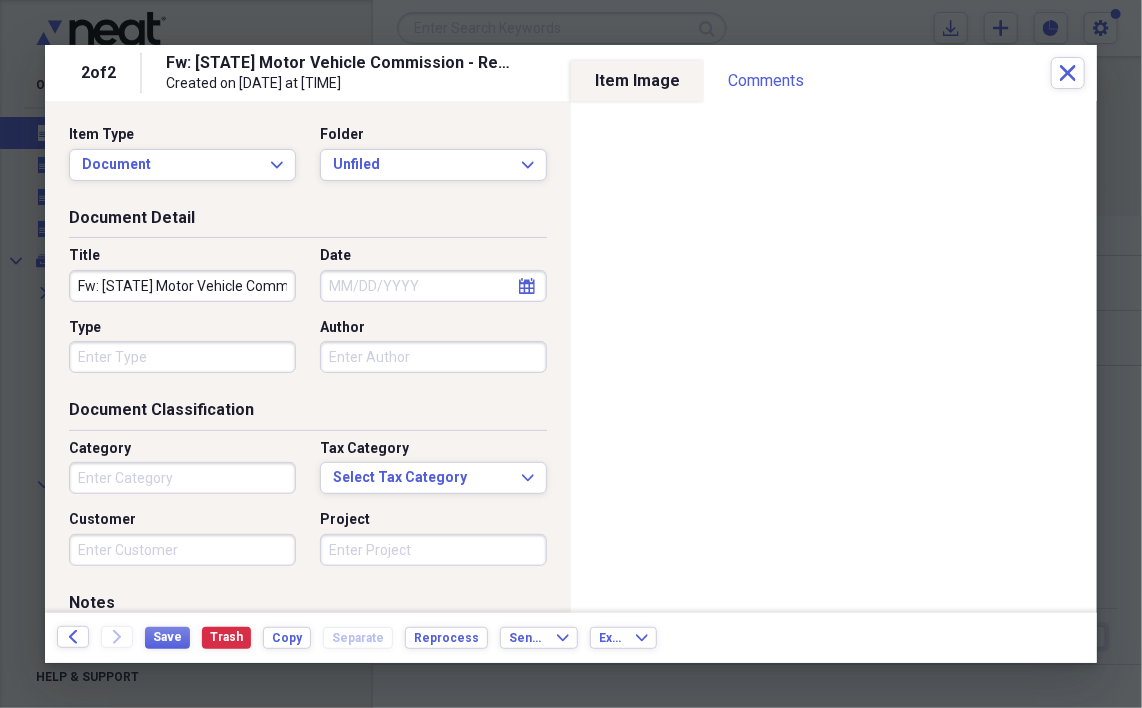 click on "calendar" 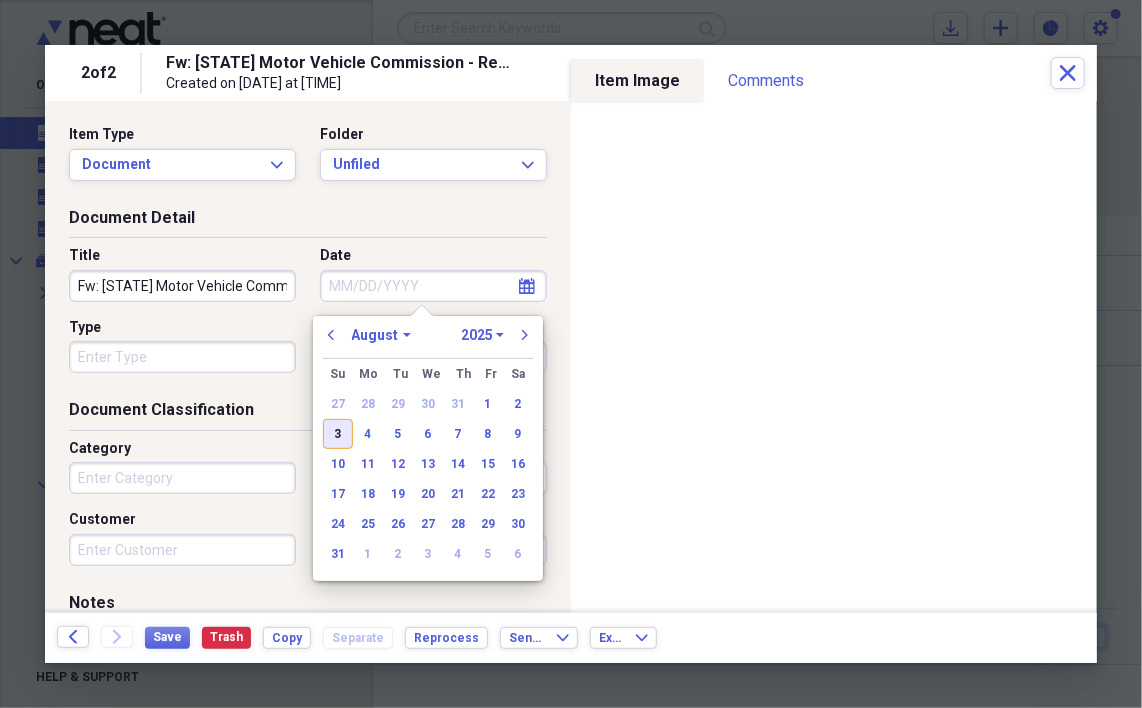 click on "3" at bounding box center (338, 434) 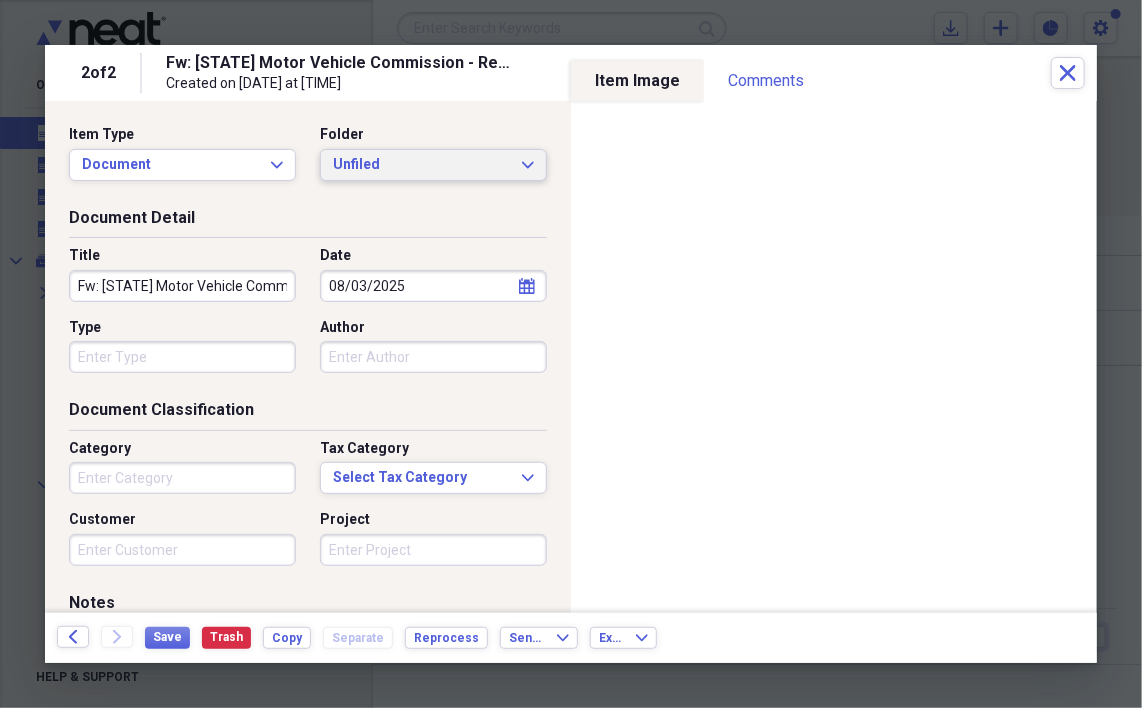 click on "Unfiled" at bounding box center (421, 165) 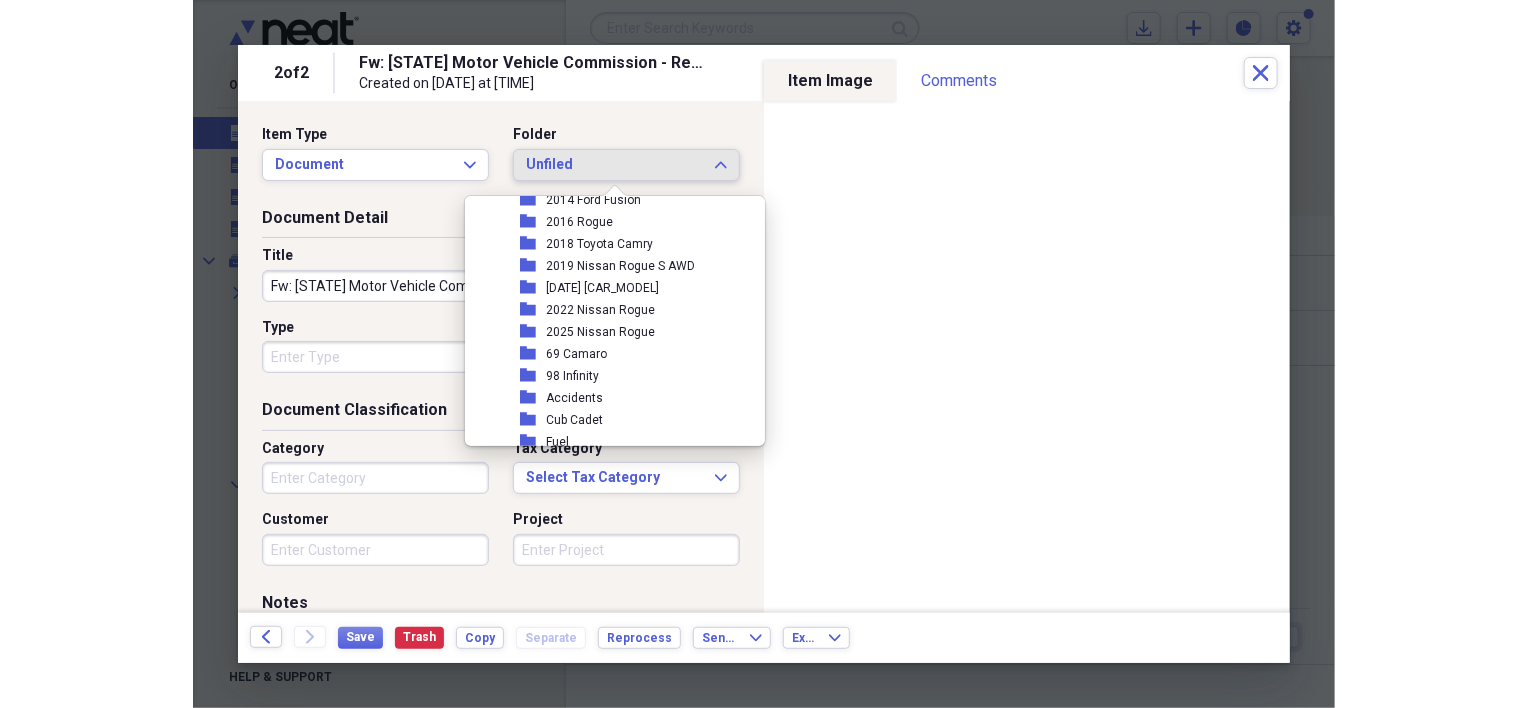 scroll, scrollTop: 400, scrollLeft: 0, axis: vertical 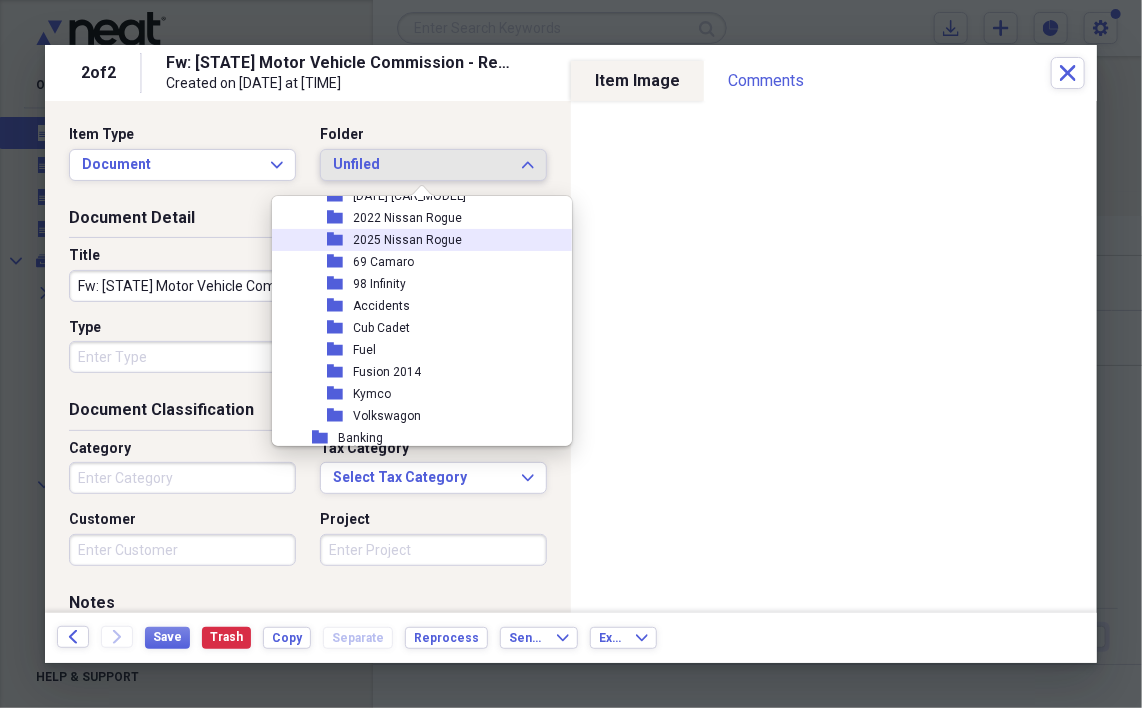 click on "2025 Nissan Rogue" at bounding box center (407, 240) 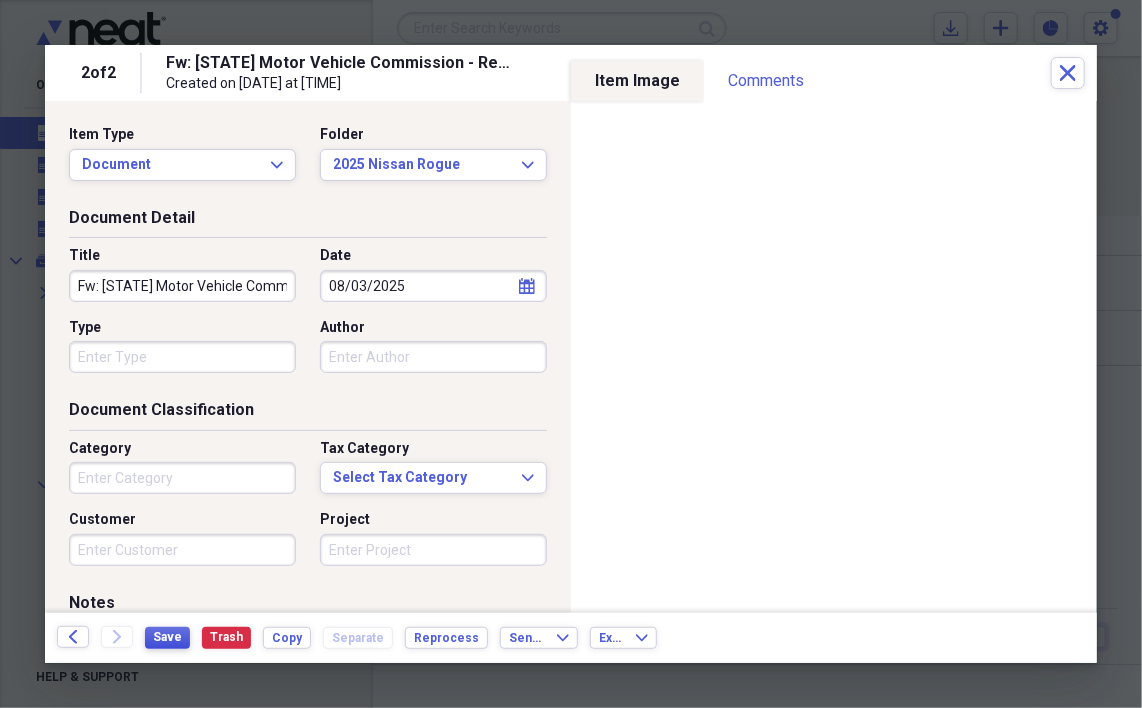 click on "Save" at bounding box center [167, 637] 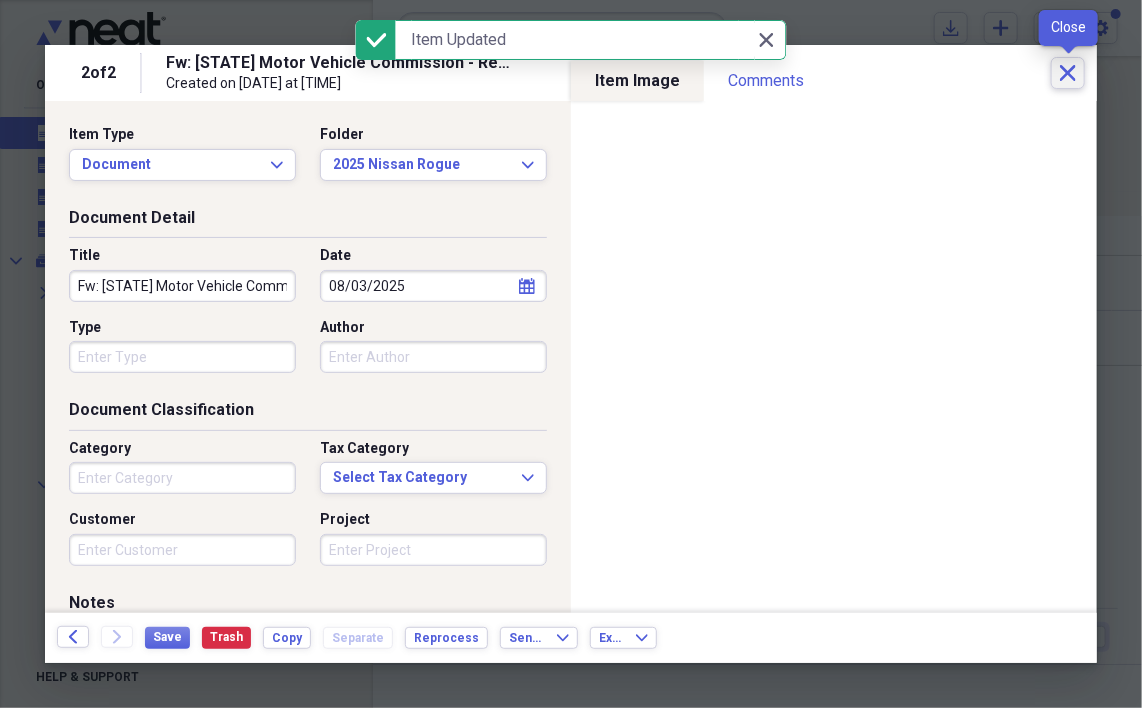 click on "Close" at bounding box center [1068, 73] 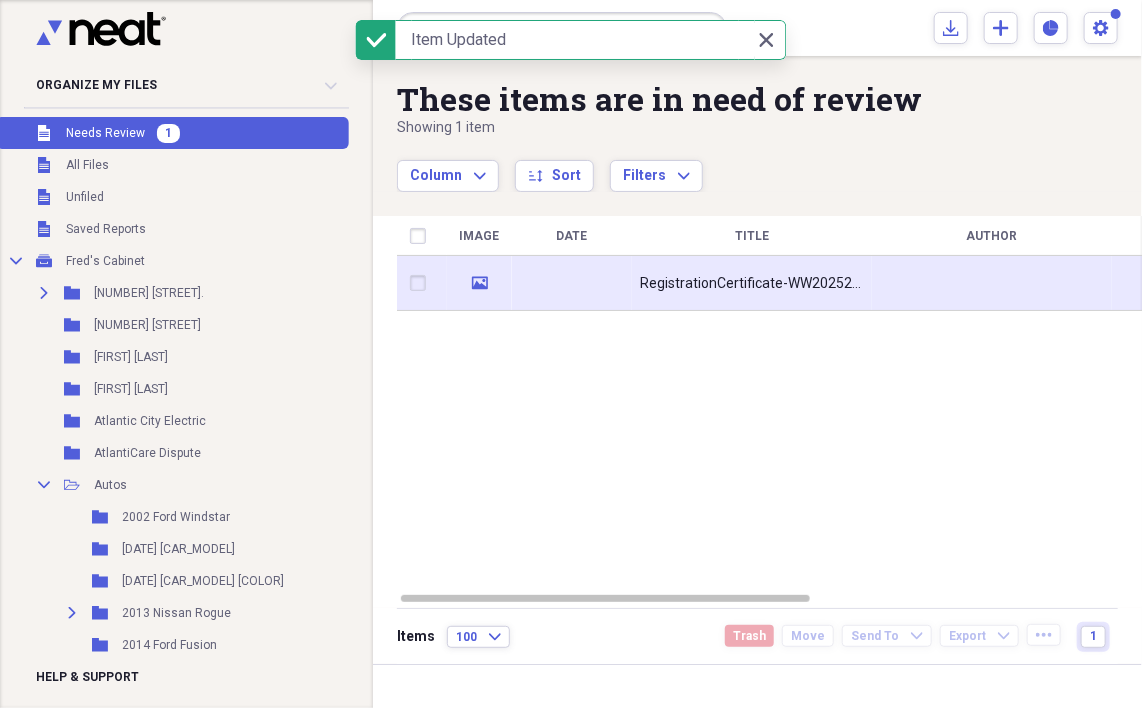 click on "RegistrationCertificate-WW202521500010055" at bounding box center [752, 284] 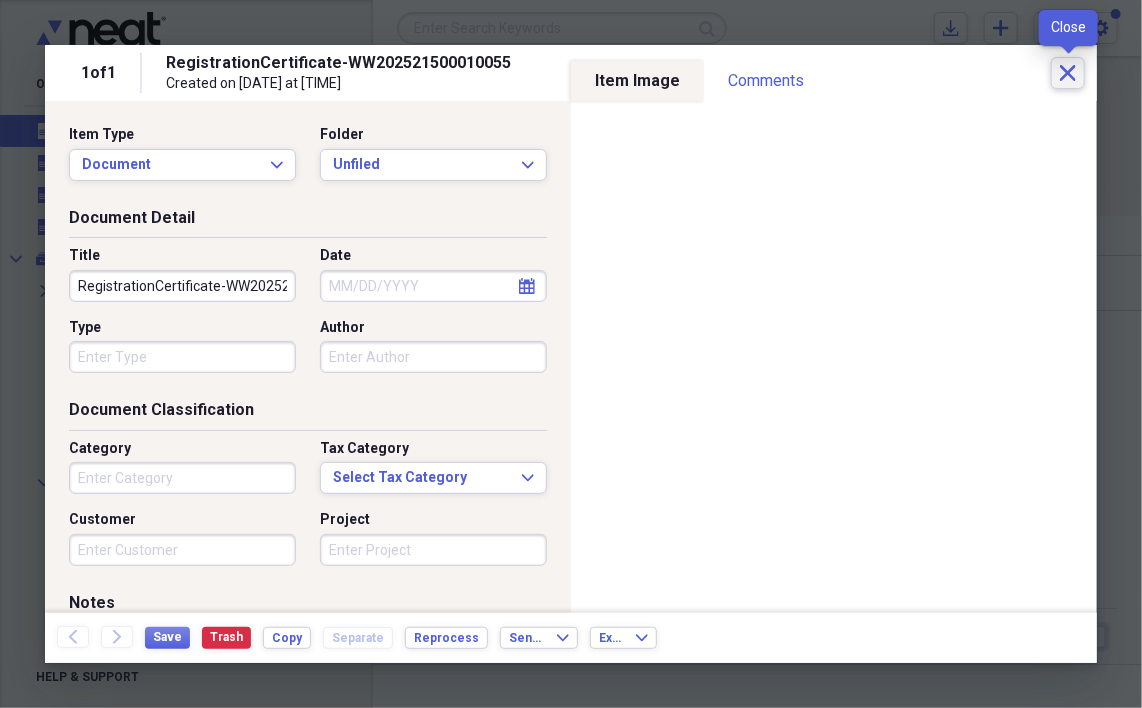 click on "Close" at bounding box center [1068, 73] 